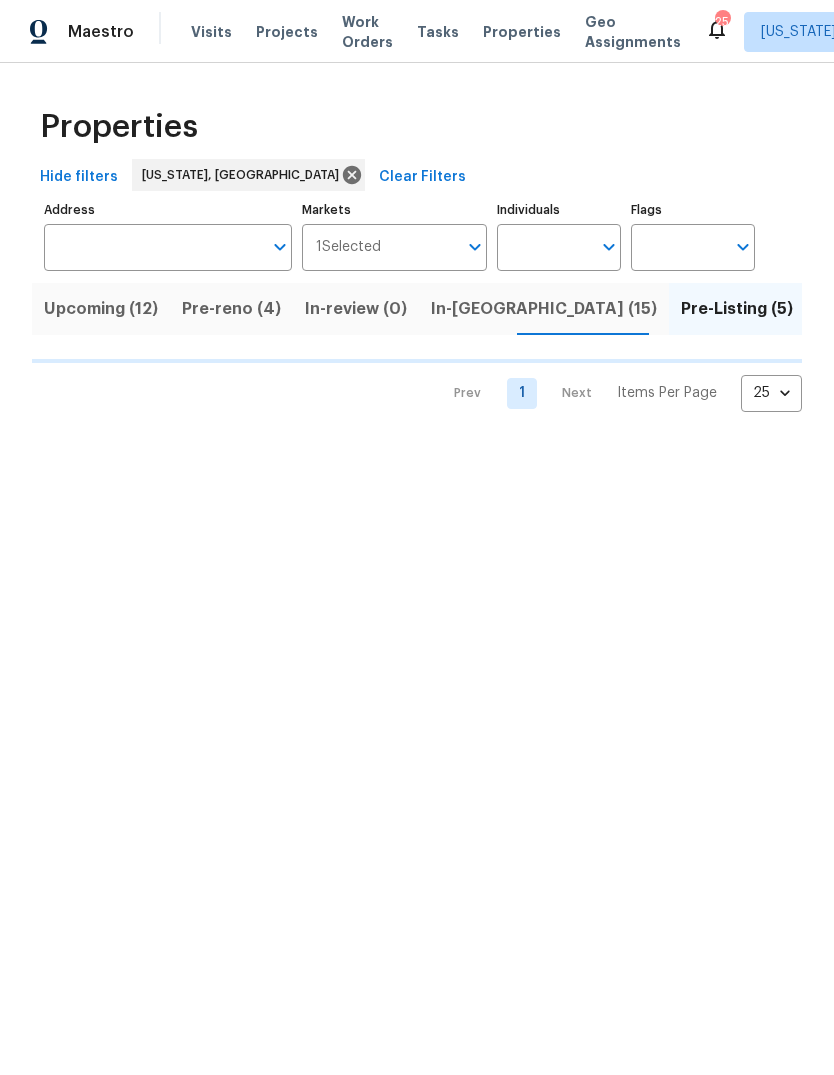 scroll, scrollTop: 0, scrollLeft: 0, axis: both 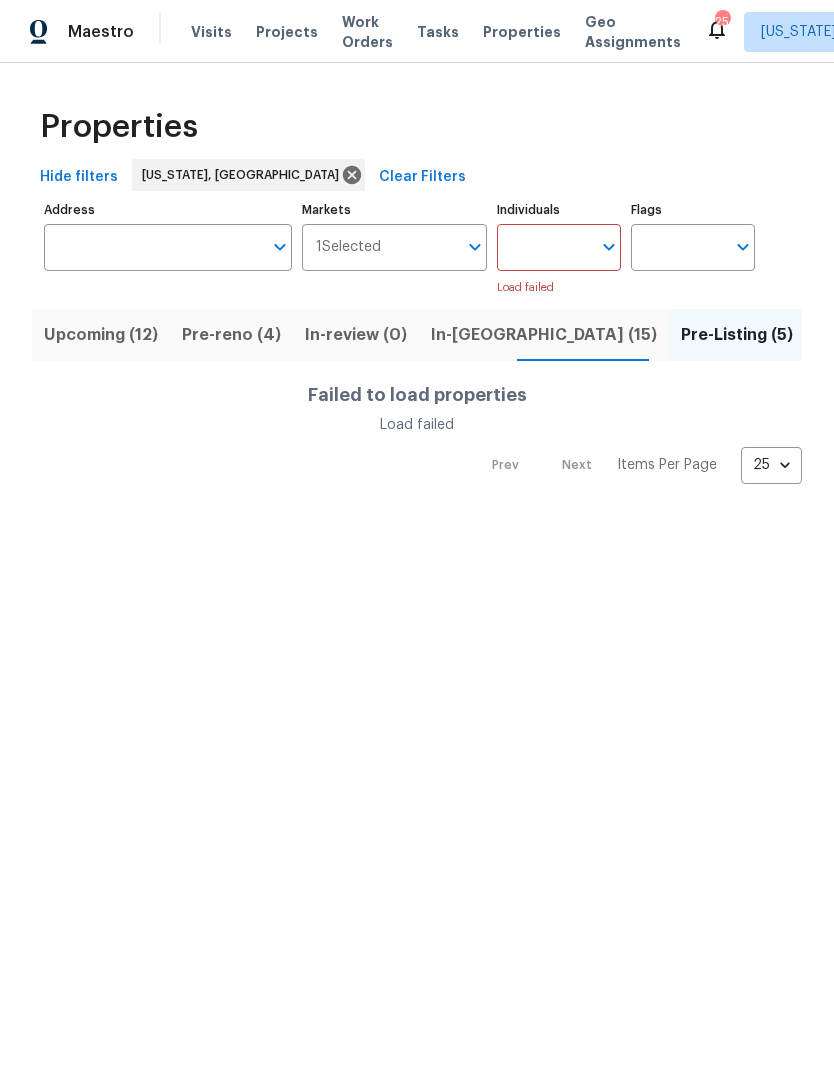 click on "In-reno (15)" at bounding box center (544, 335) 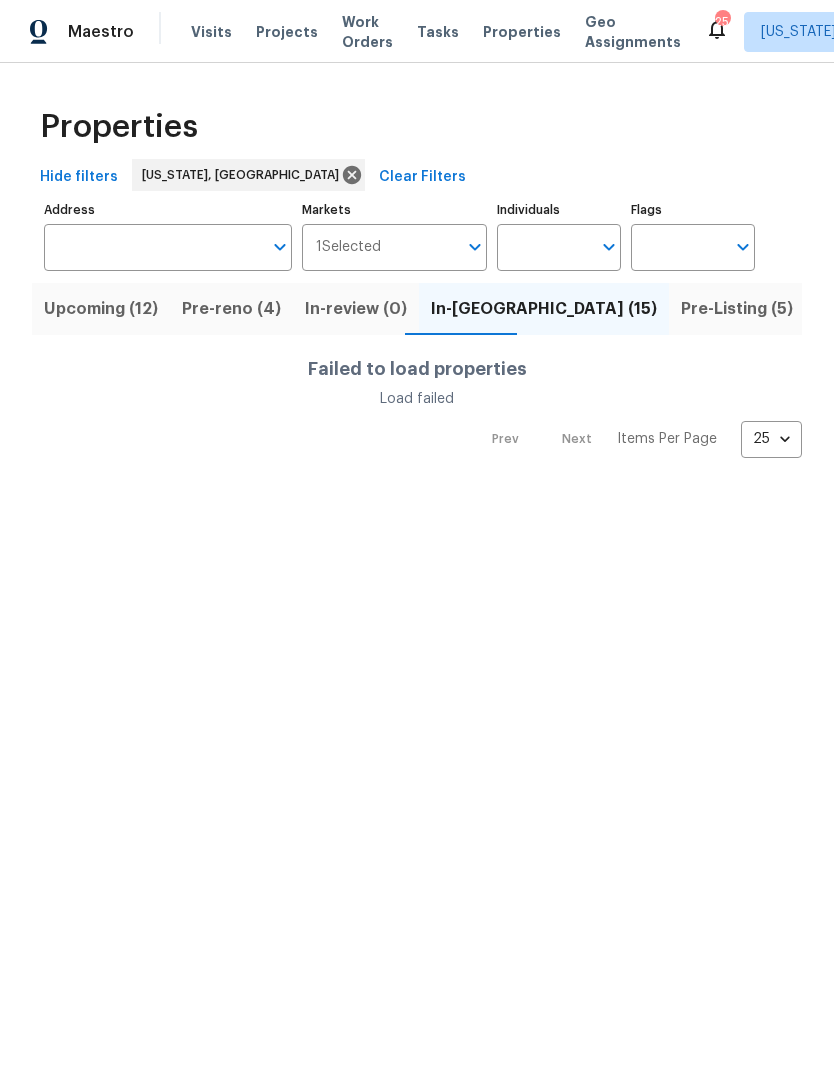 click on "Pre-Listing (5)" at bounding box center (737, 309) 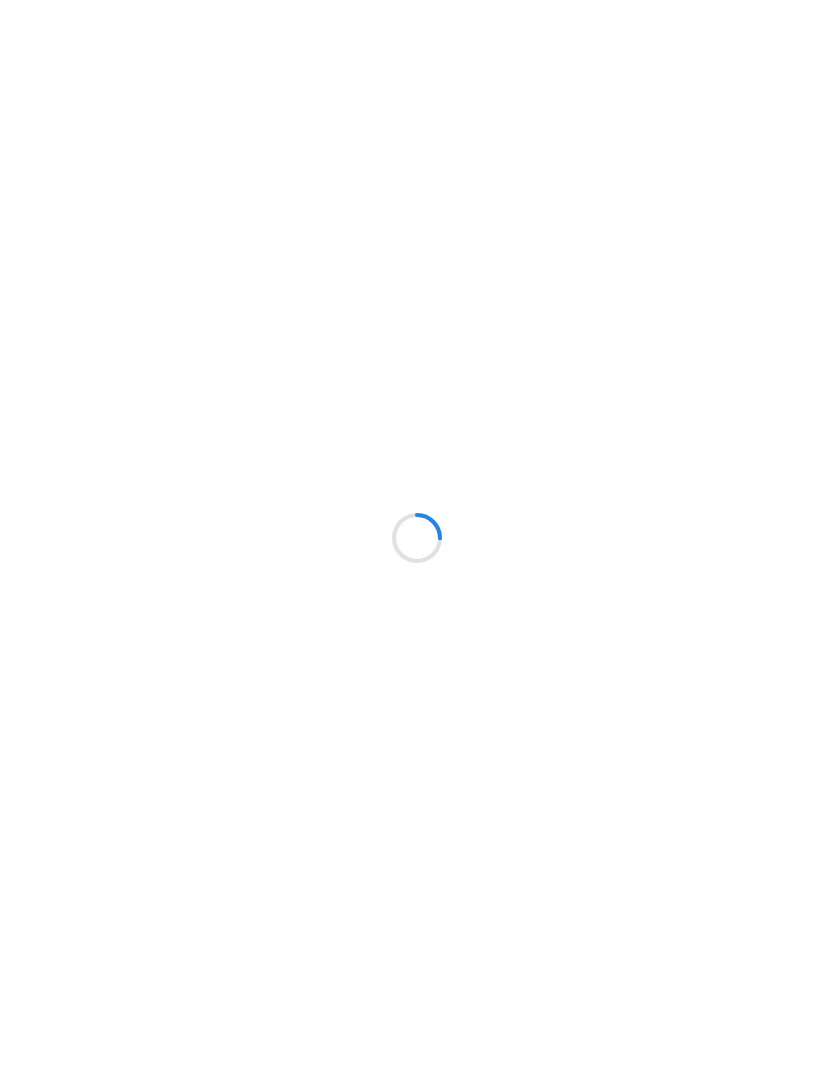 scroll, scrollTop: 0, scrollLeft: 0, axis: both 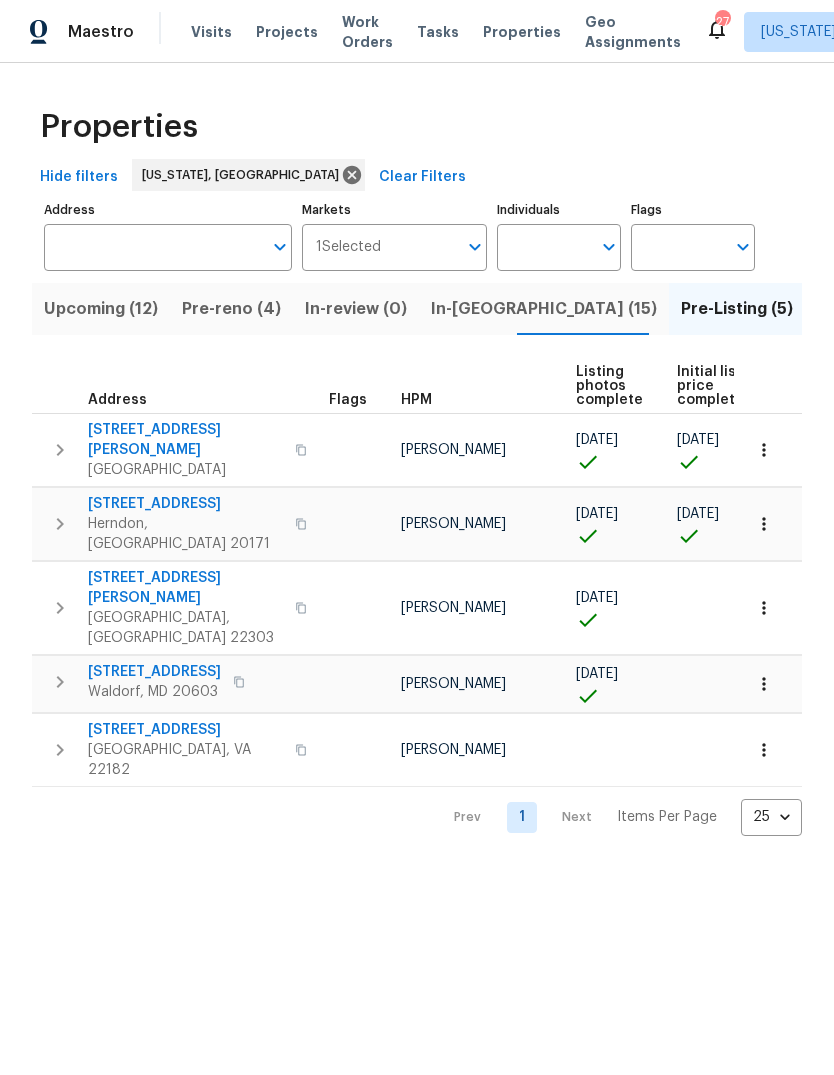 click on "[GEOGRAPHIC_DATA]" at bounding box center [185, 470] 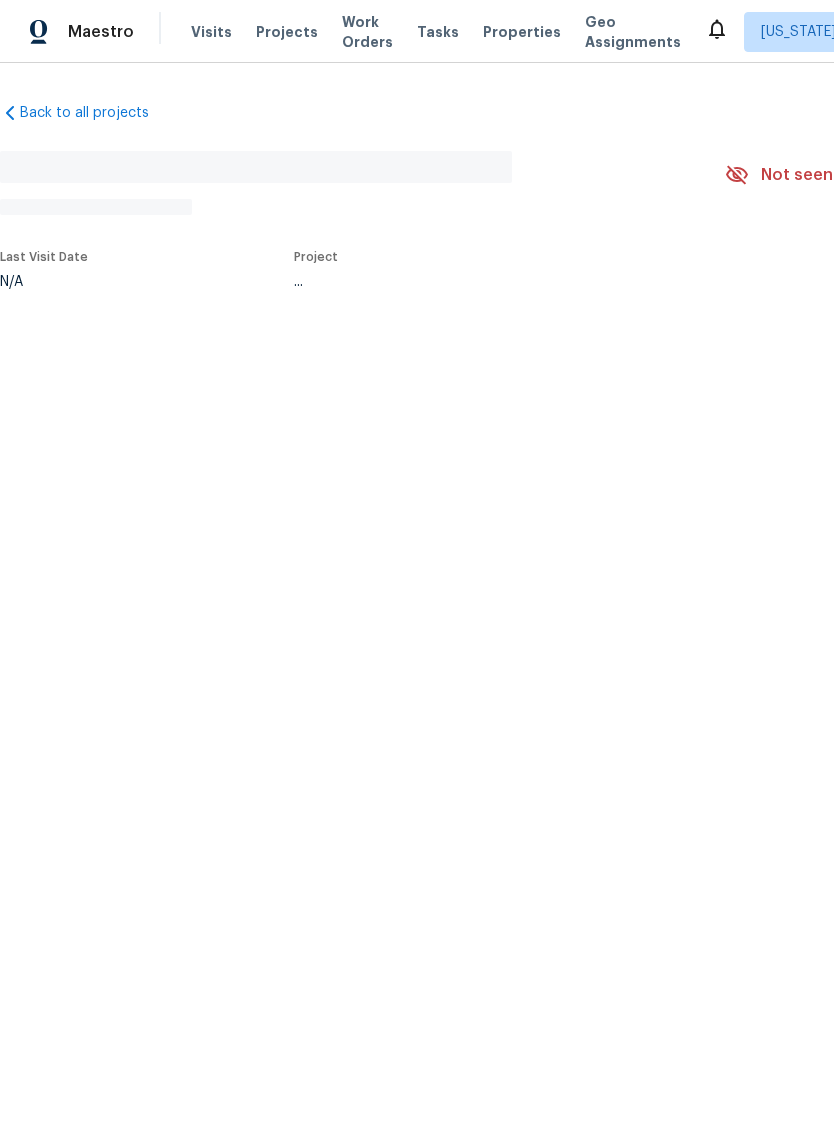 scroll, scrollTop: 0, scrollLeft: 0, axis: both 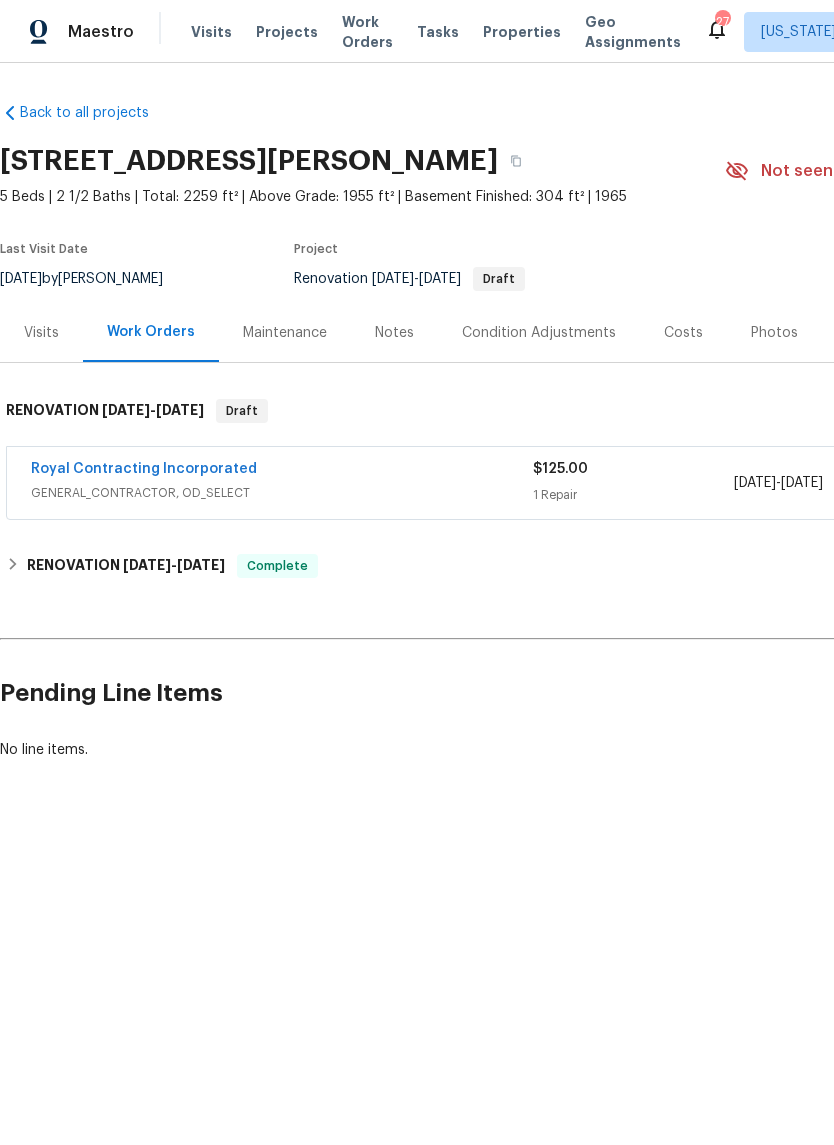 click on "Photos" at bounding box center [774, 333] 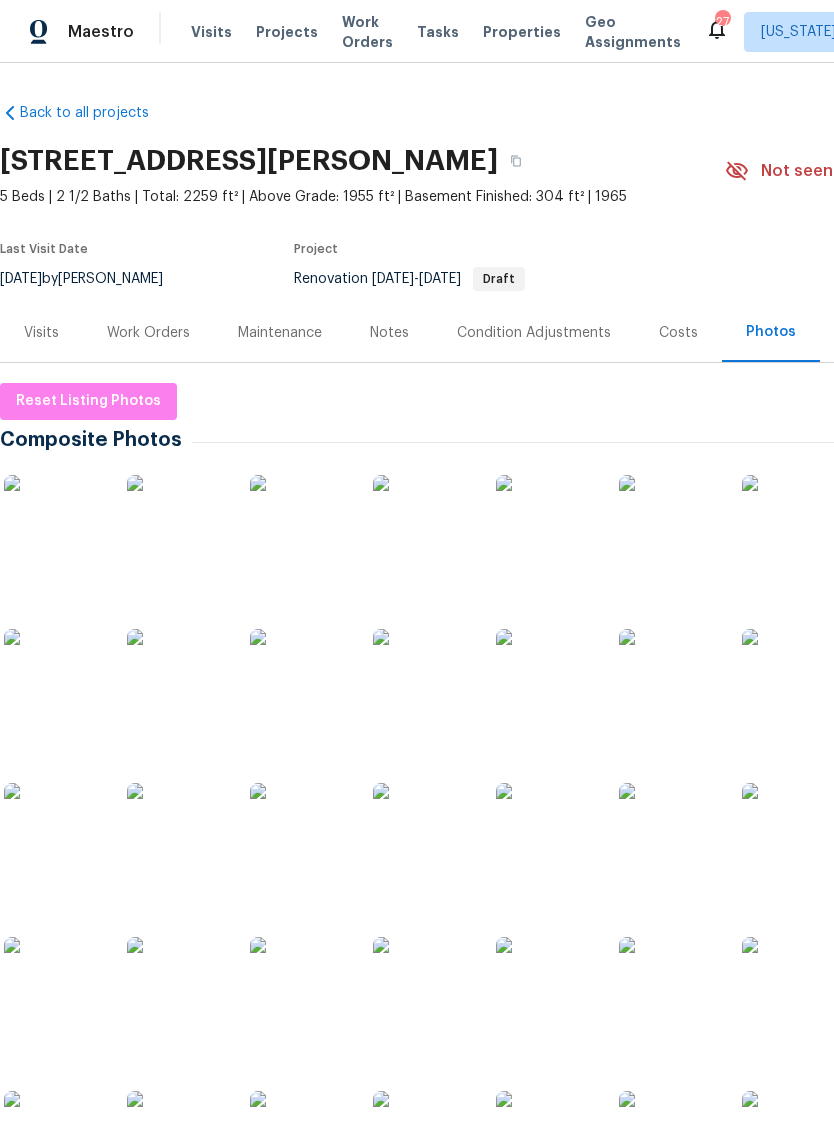 click at bounding box center [300, 525] 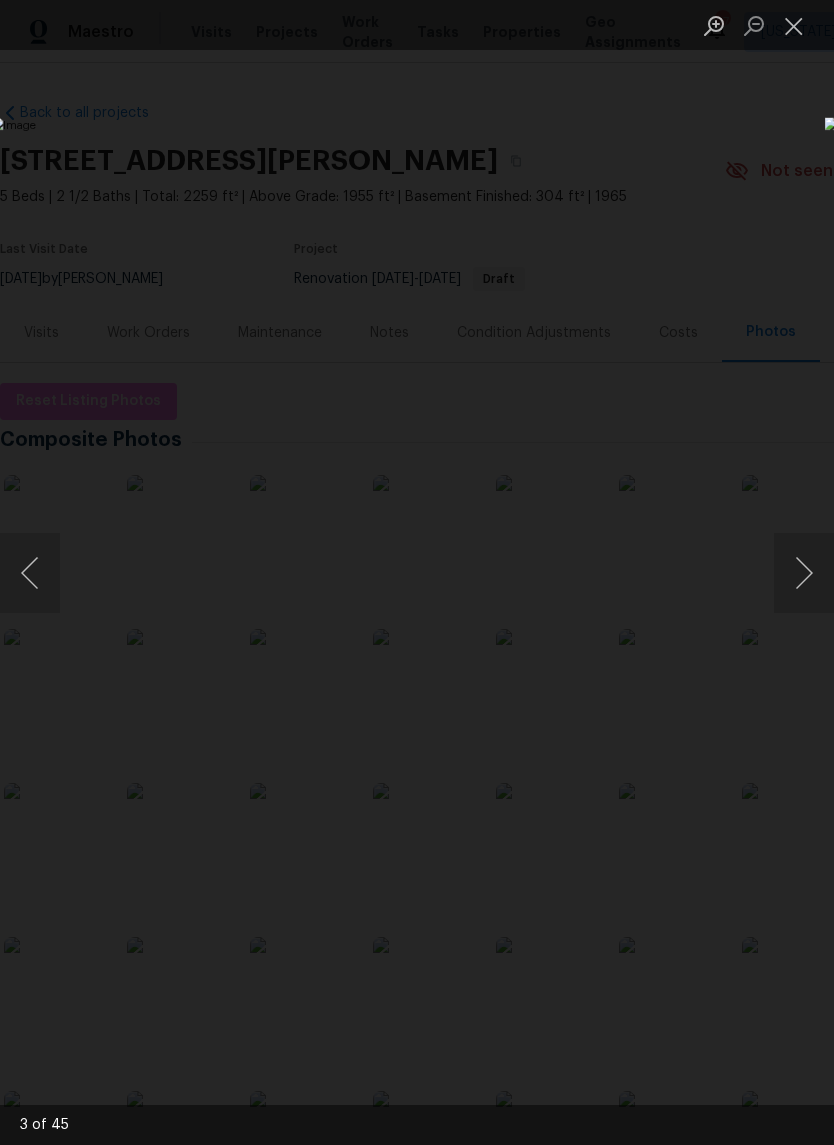 click at bounding box center (804, 573) 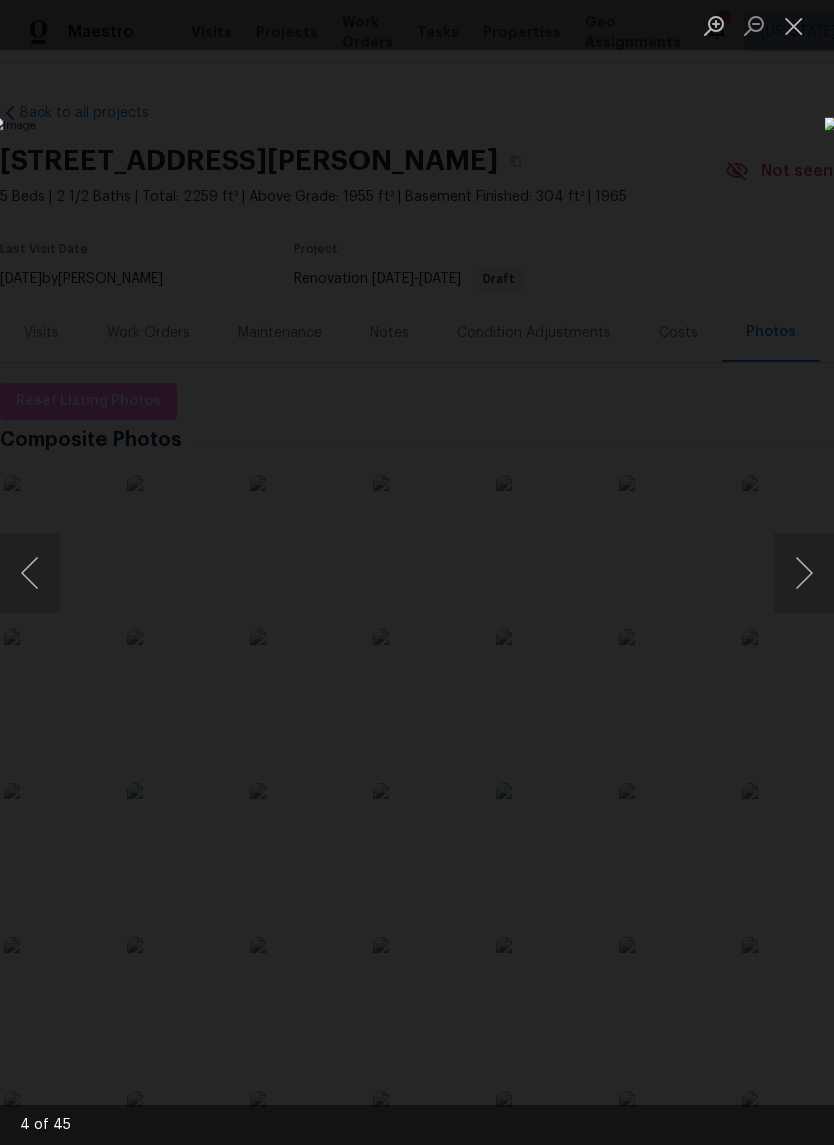 click at bounding box center (804, 573) 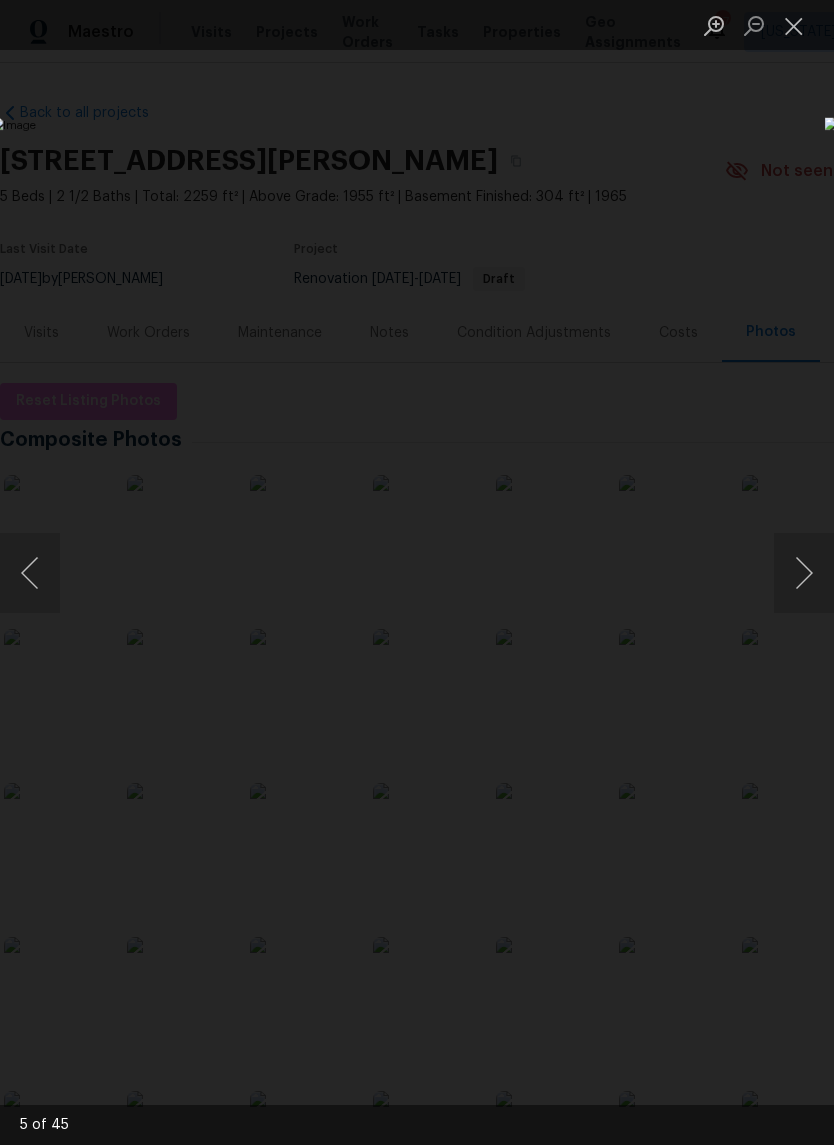 click at bounding box center (804, 573) 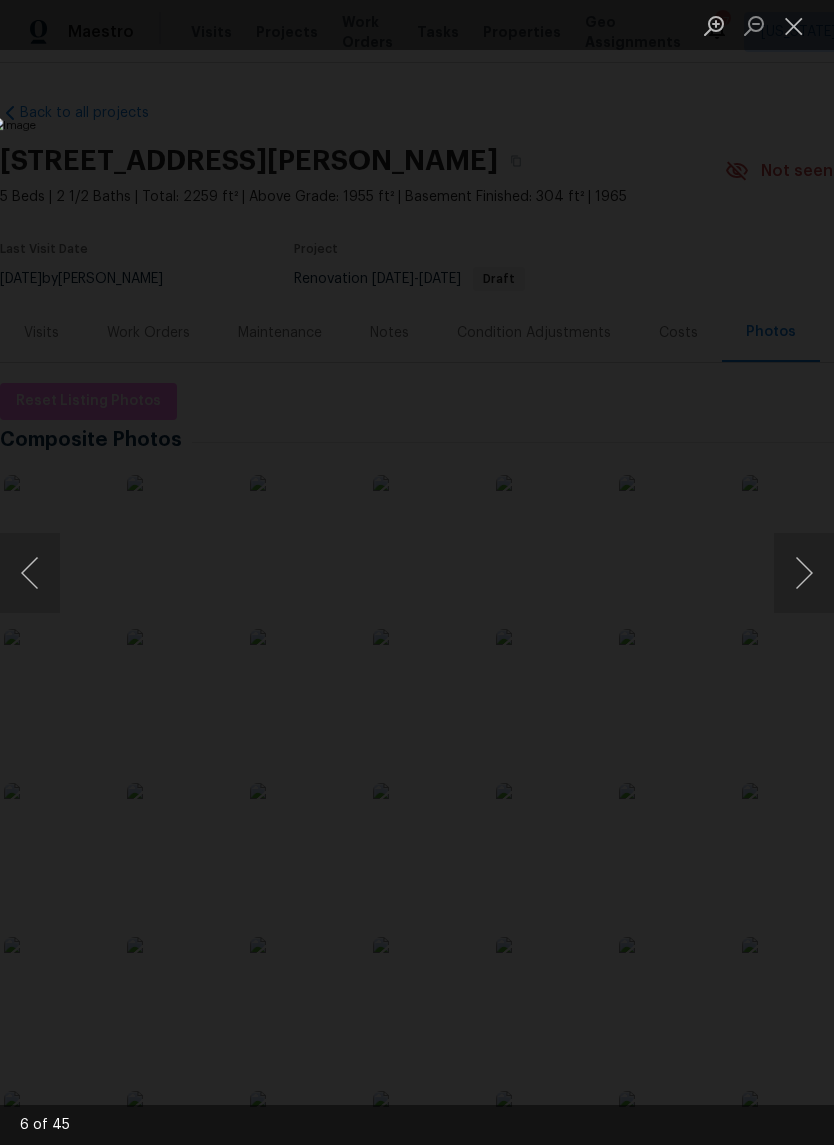 click at bounding box center [804, 573] 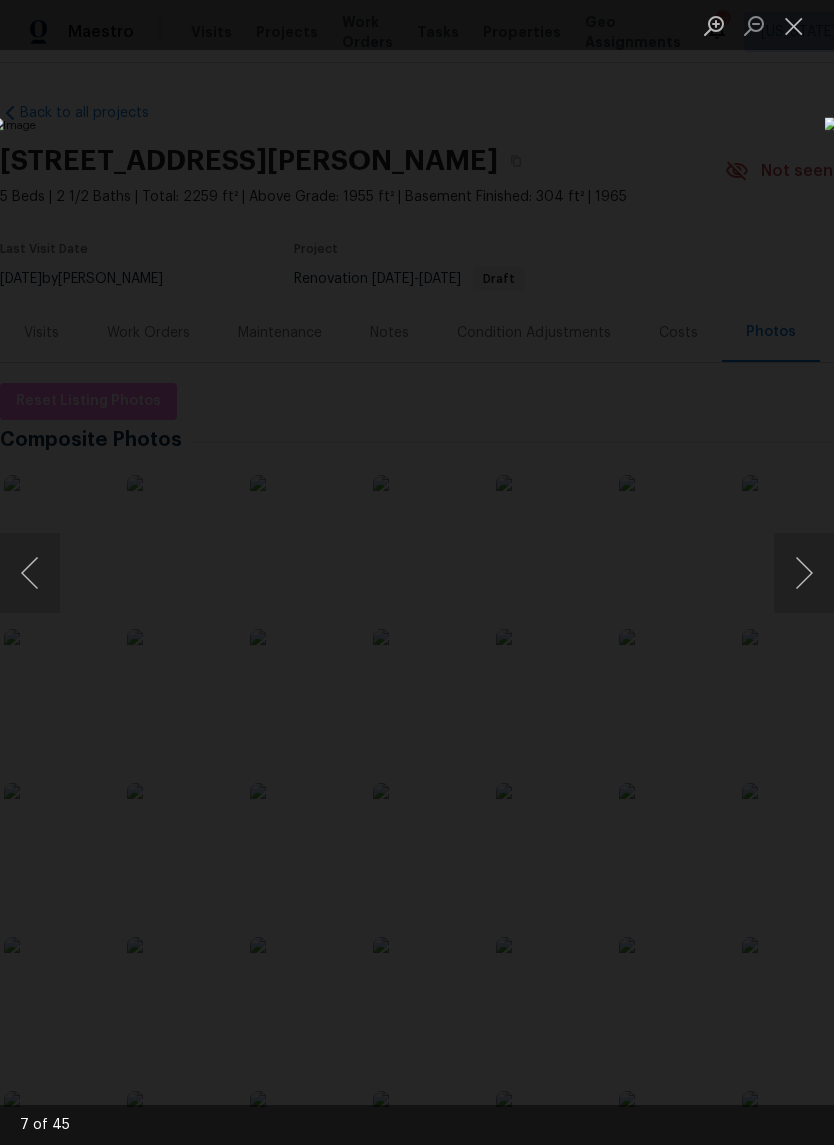 click at bounding box center [804, 573] 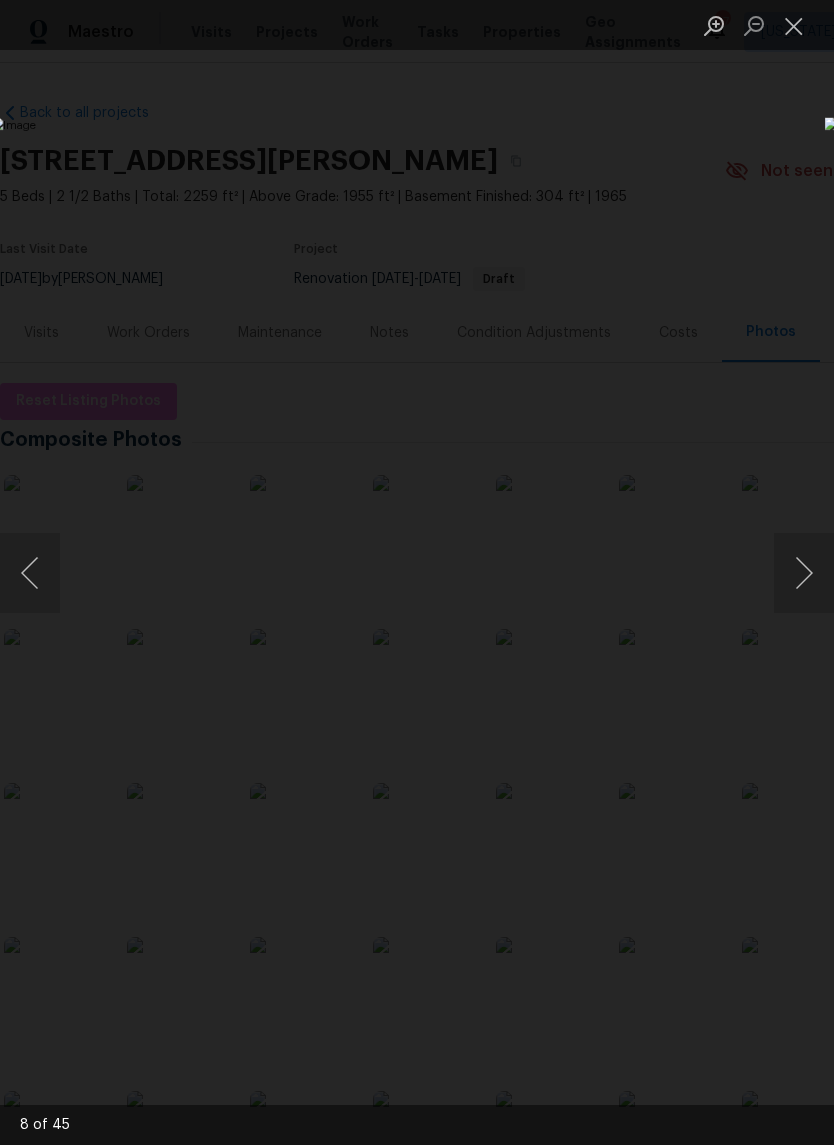 click at bounding box center [804, 573] 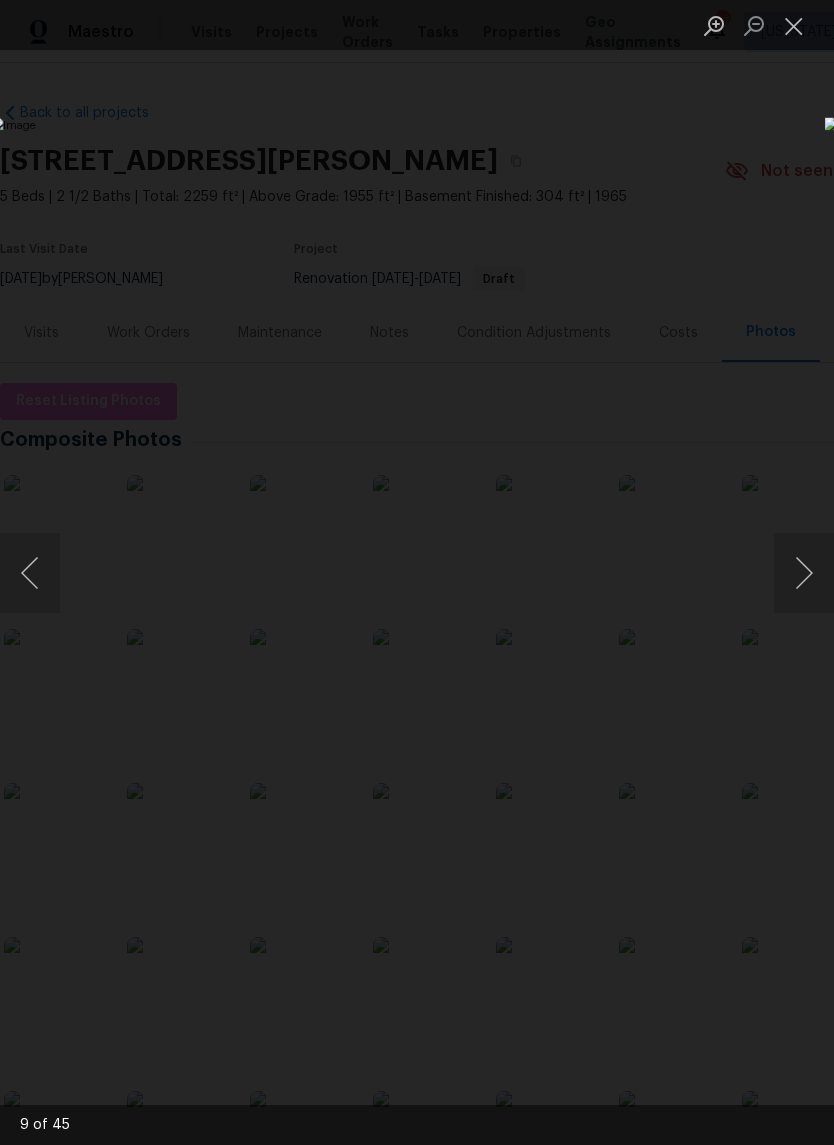 click at bounding box center [804, 573] 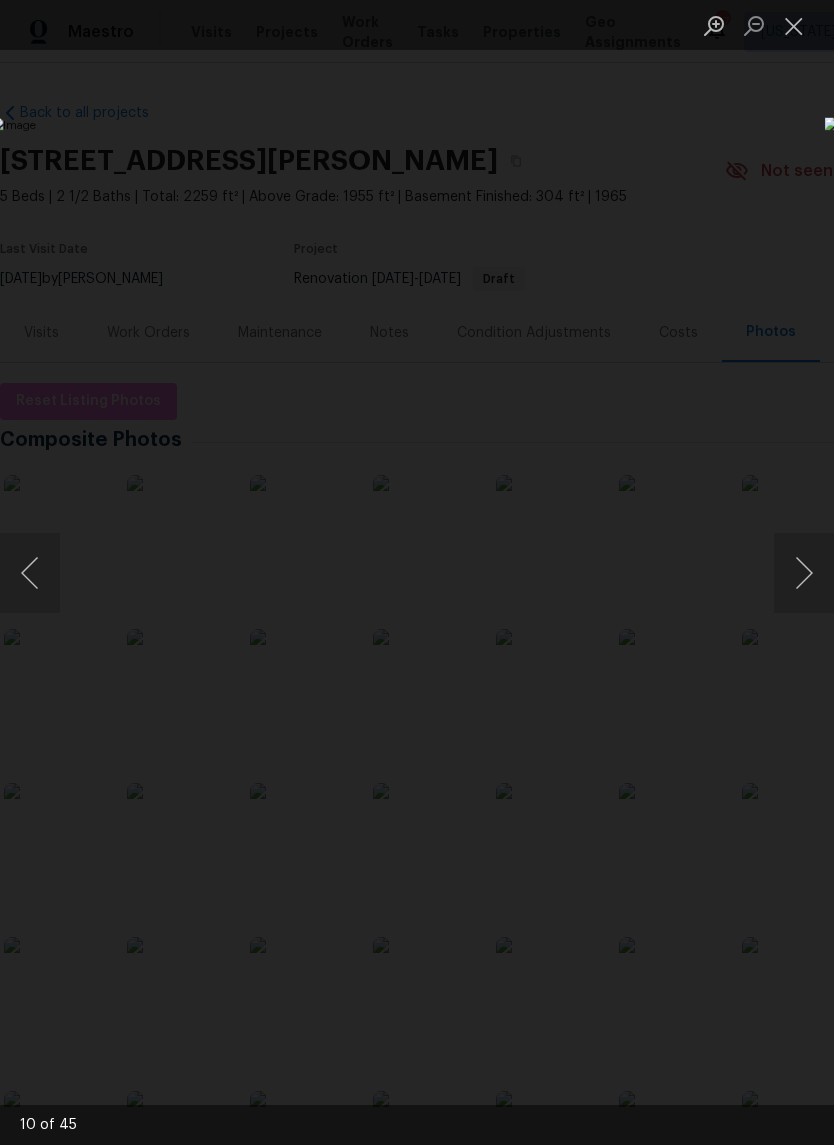 click at bounding box center [804, 573] 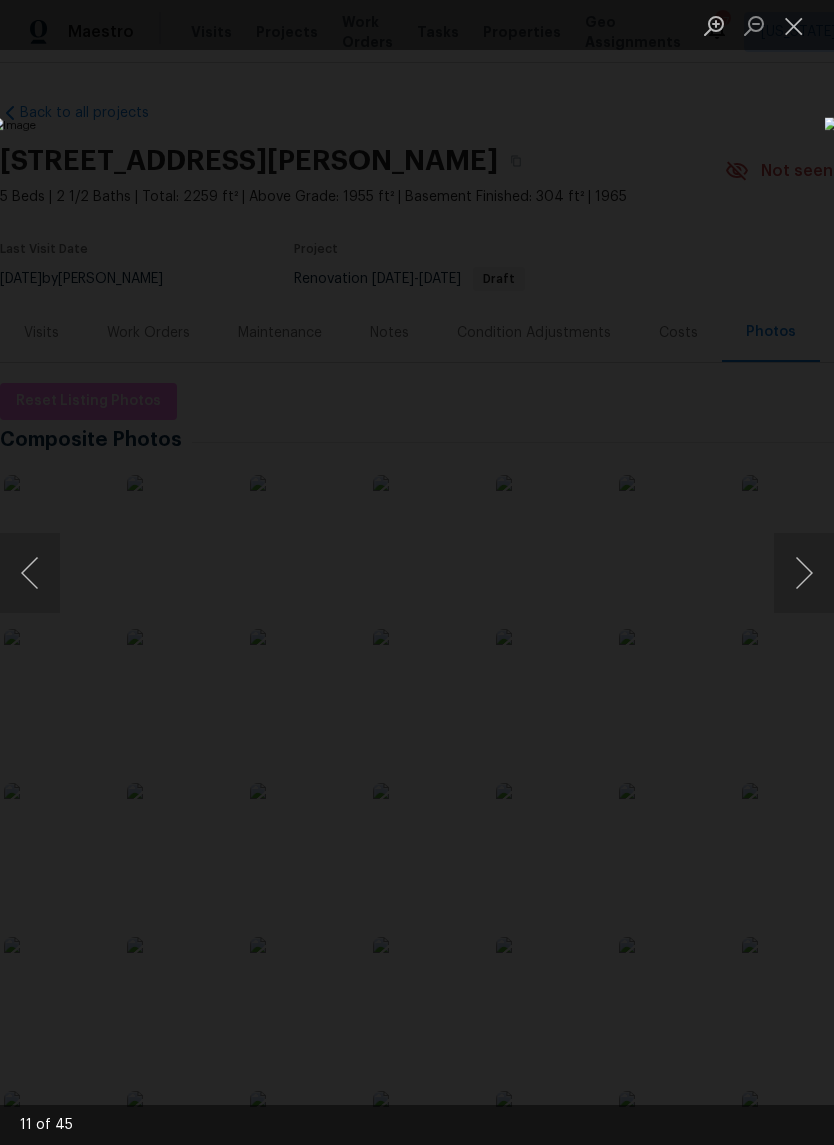 click at bounding box center (804, 573) 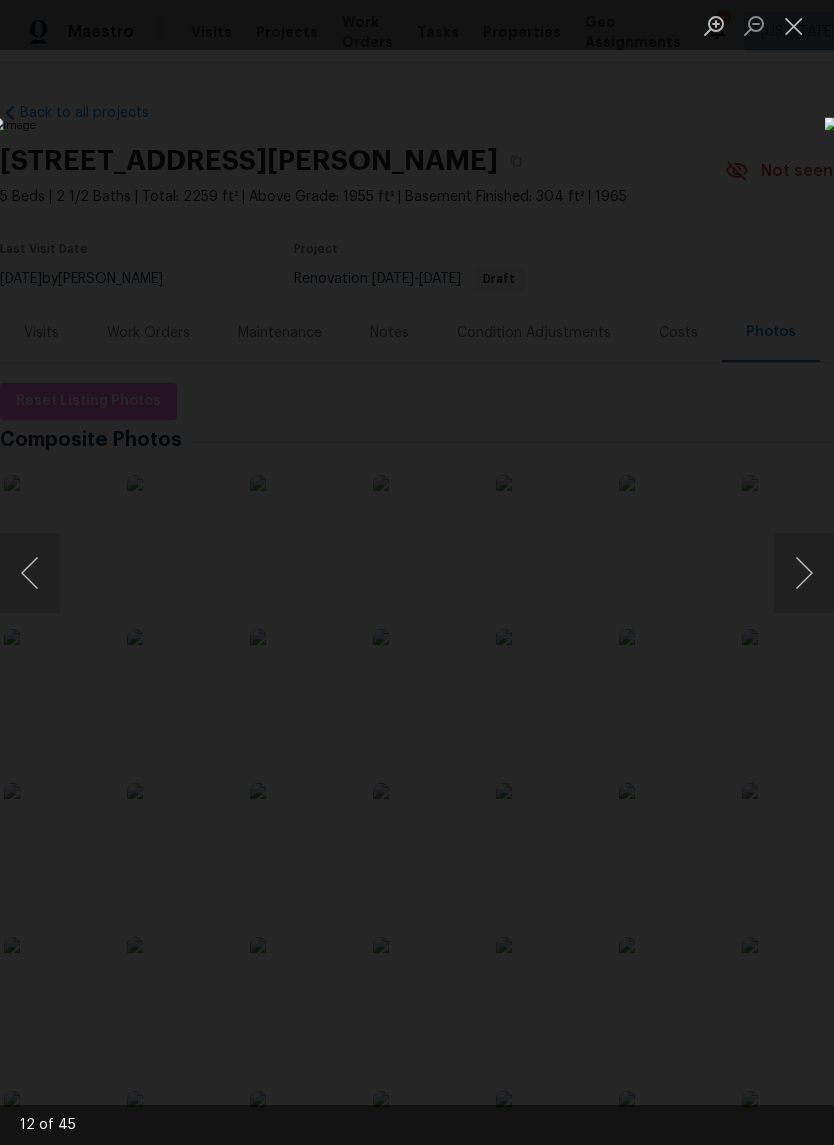 click at bounding box center (804, 573) 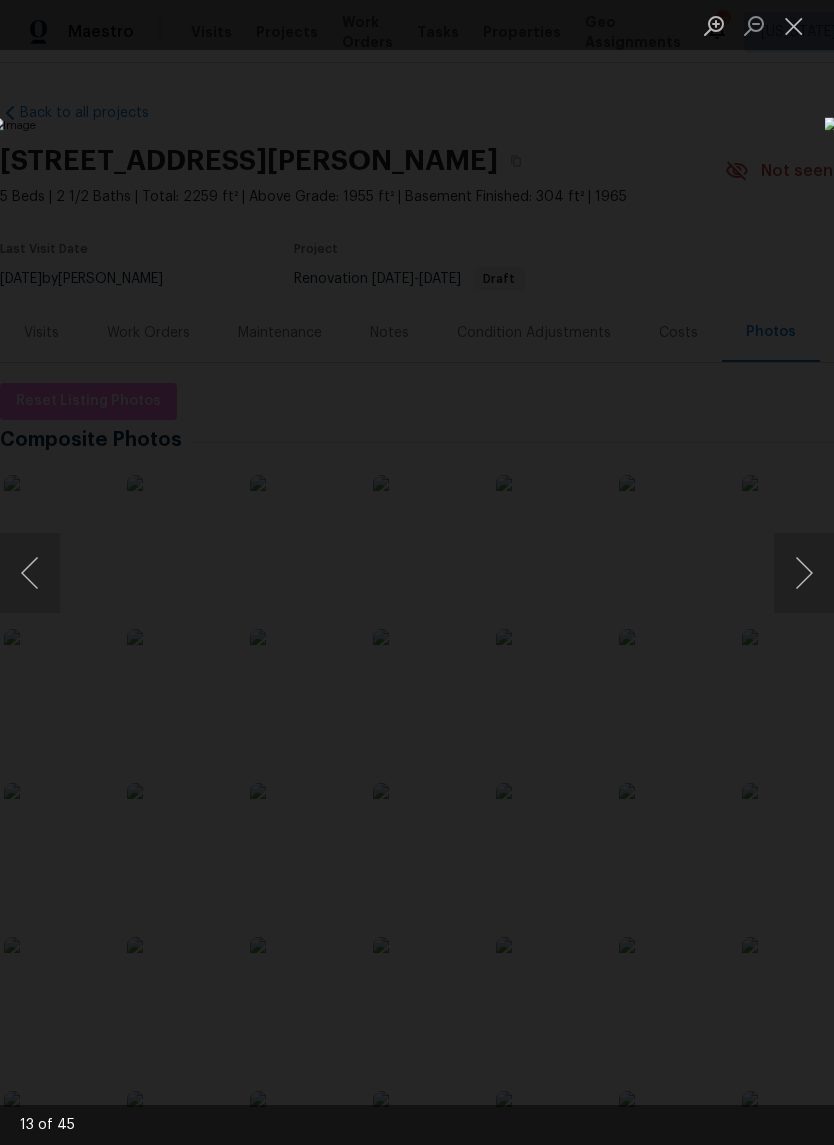 click at bounding box center (804, 573) 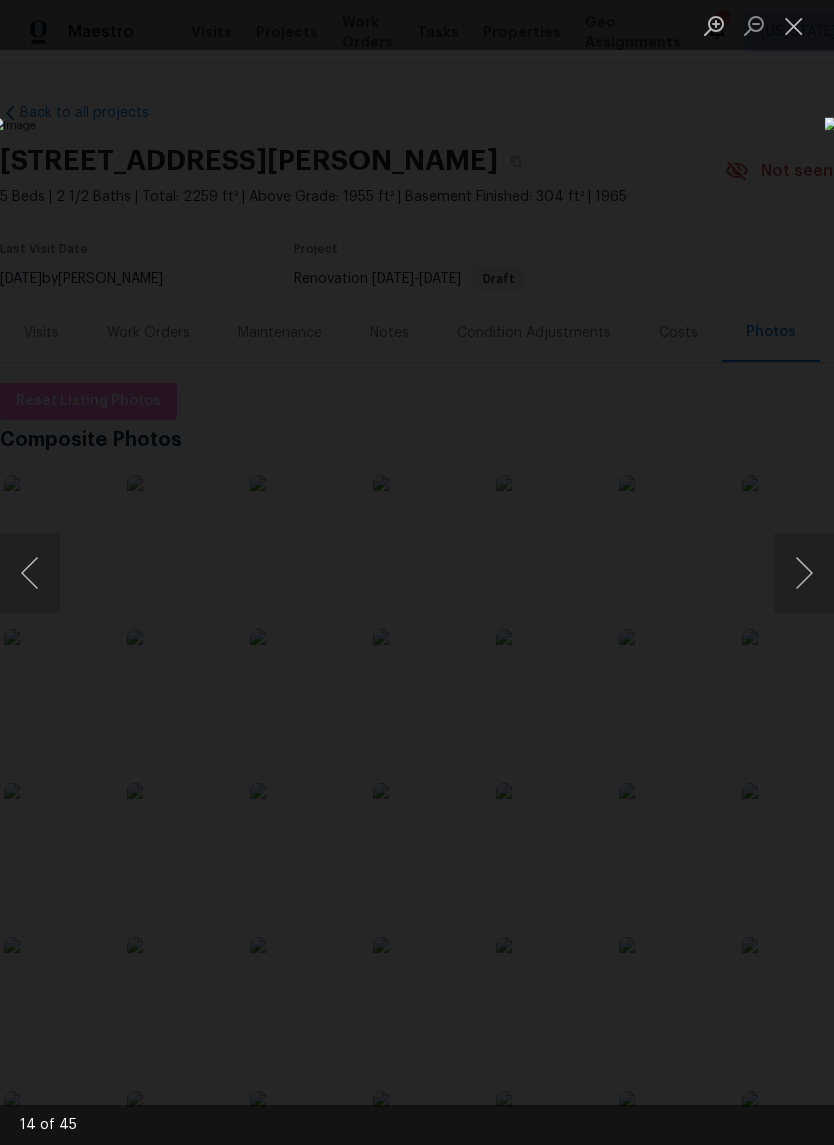 click at bounding box center [804, 573] 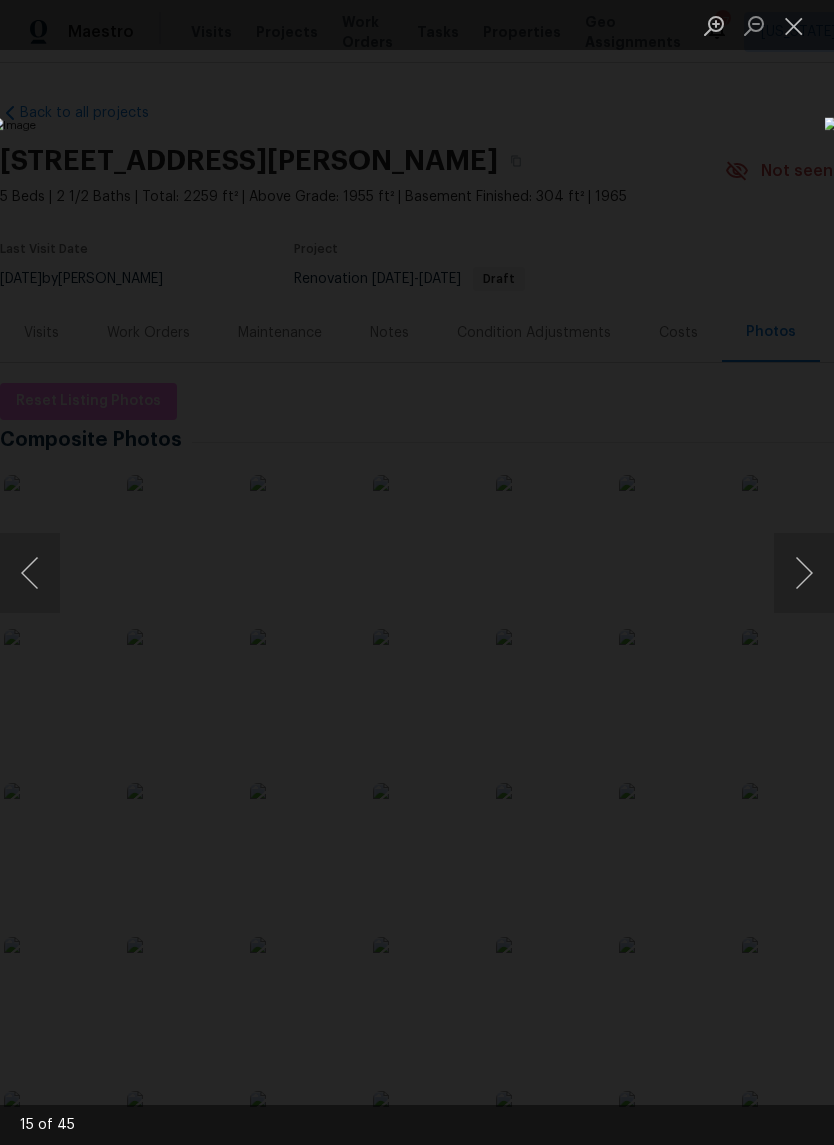 click at bounding box center (804, 573) 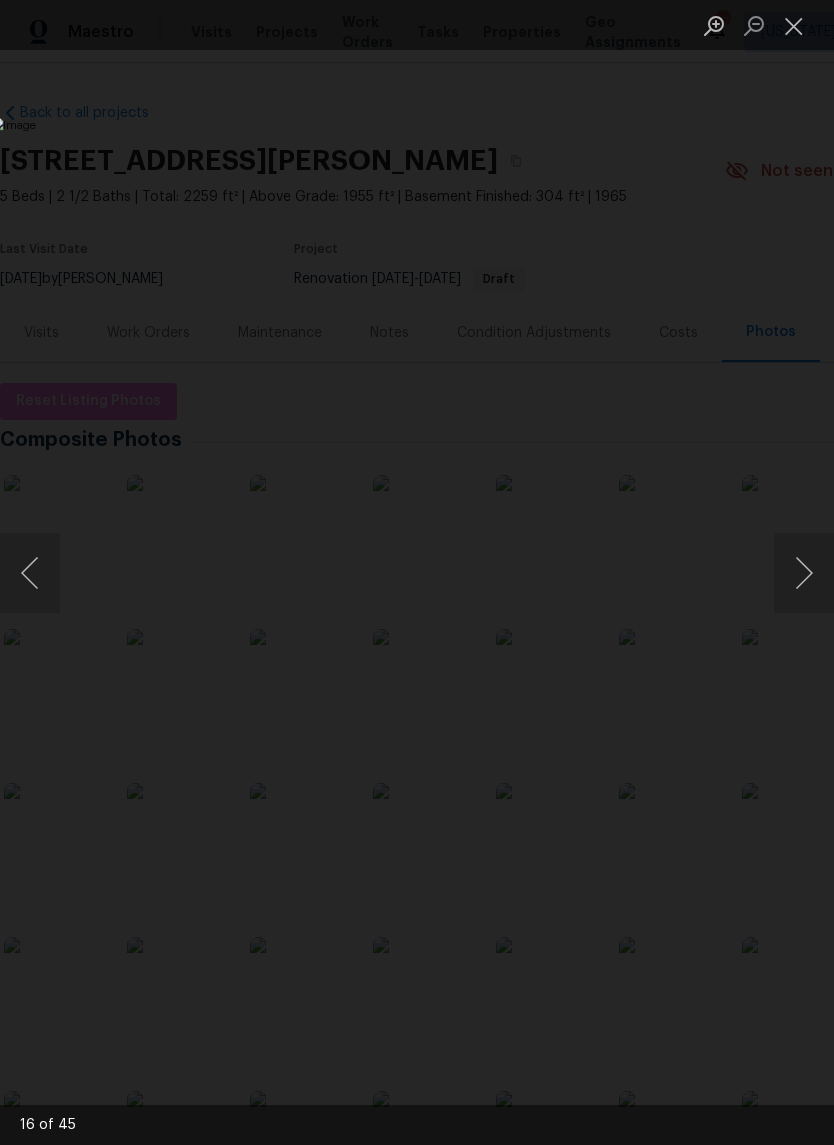 click at bounding box center (804, 573) 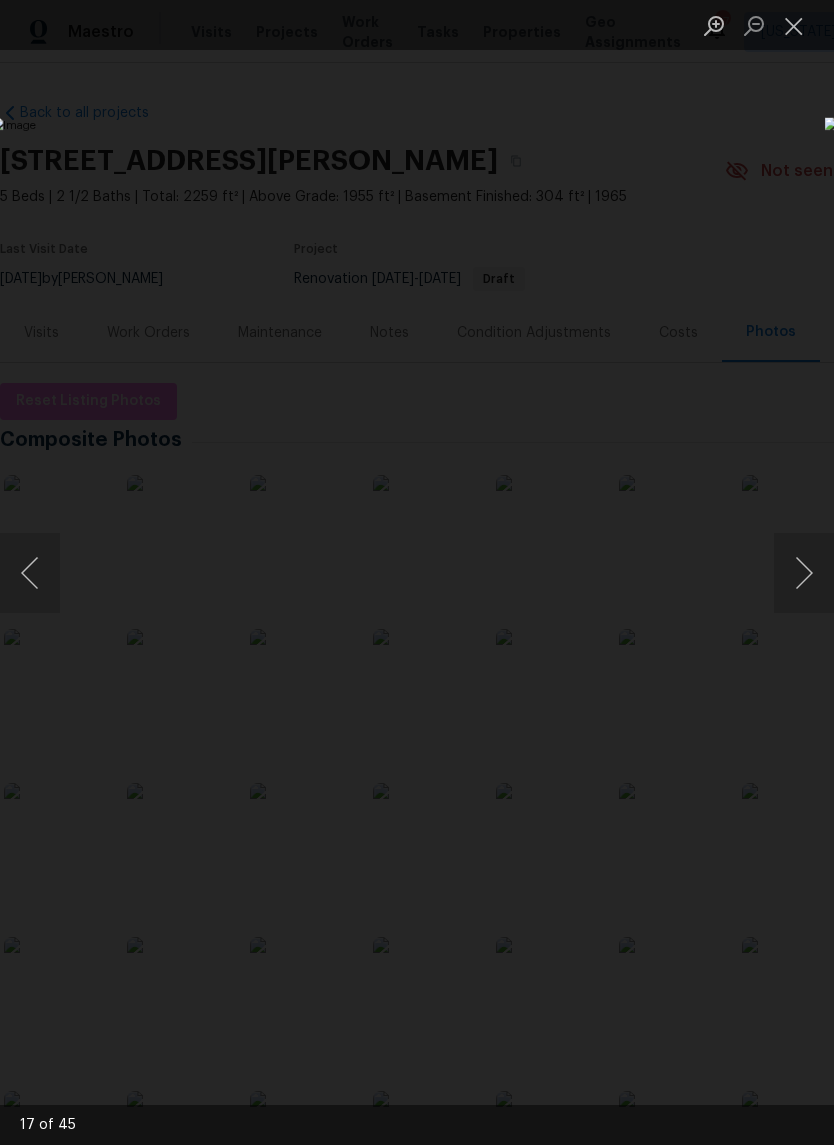 click at bounding box center [804, 573] 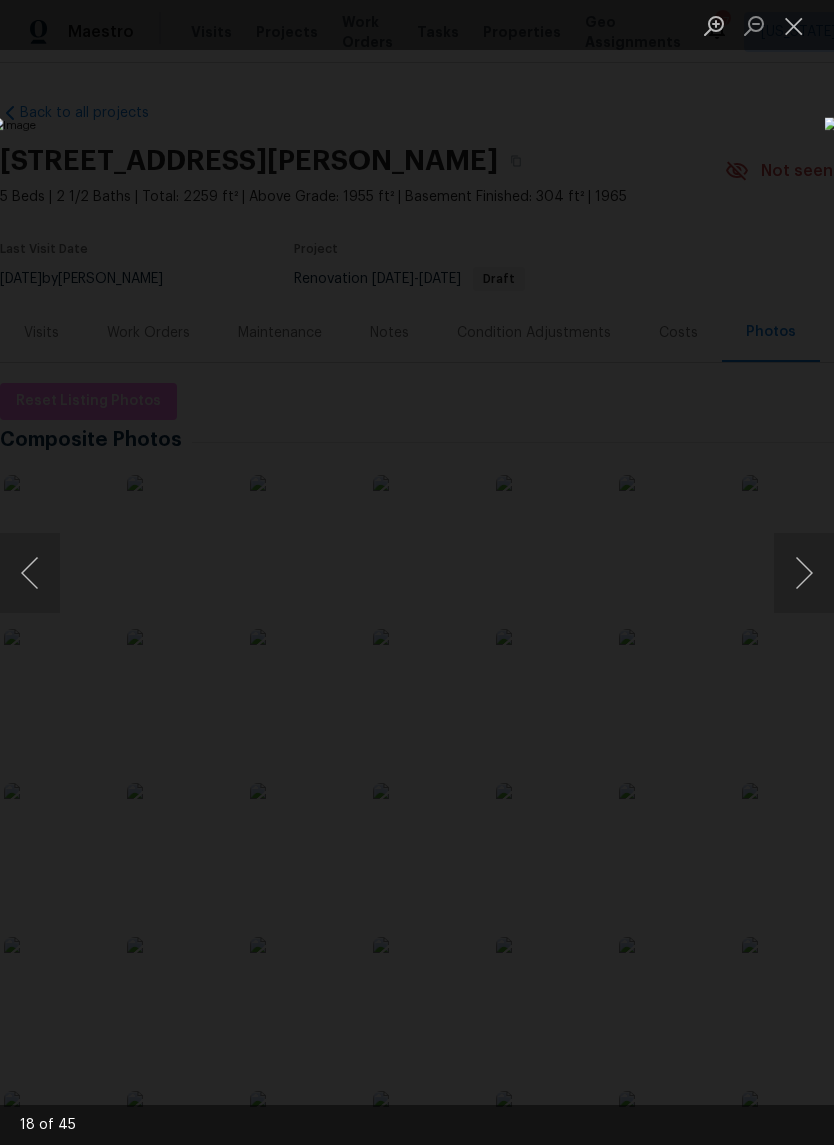 click at bounding box center [804, 573] 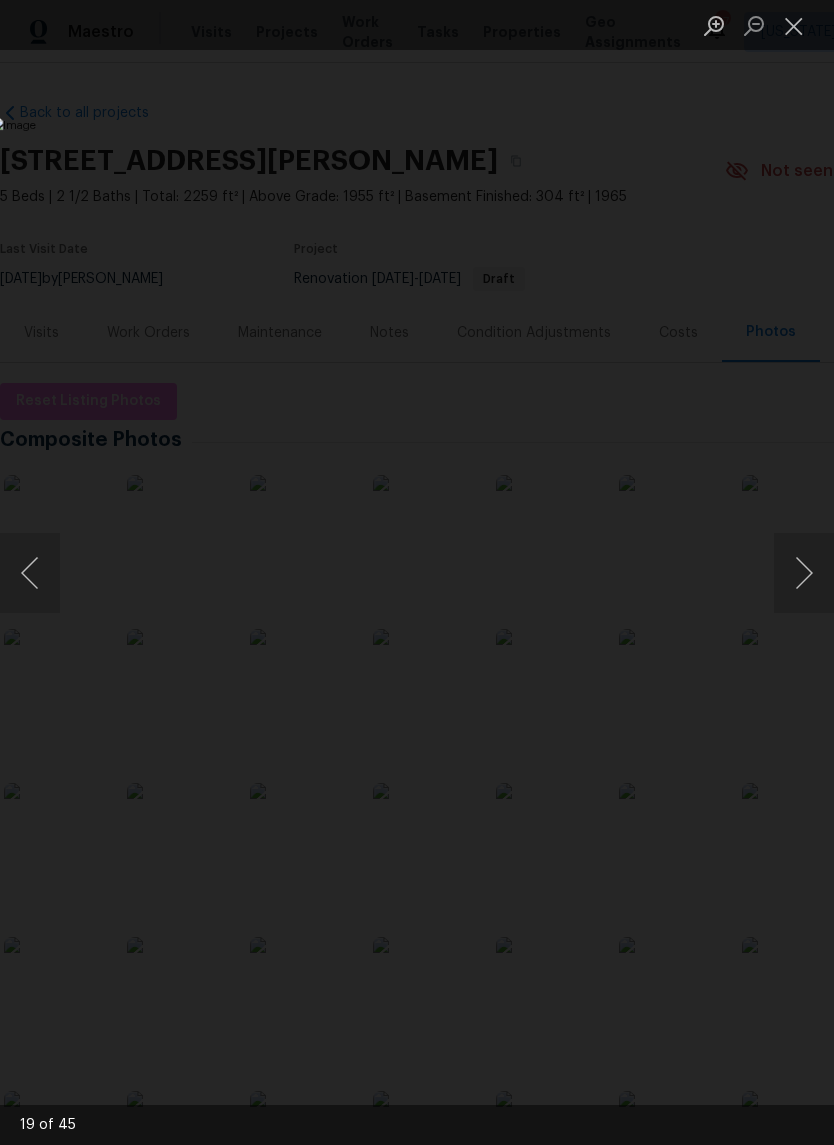 click at bounding box center (804, 573) 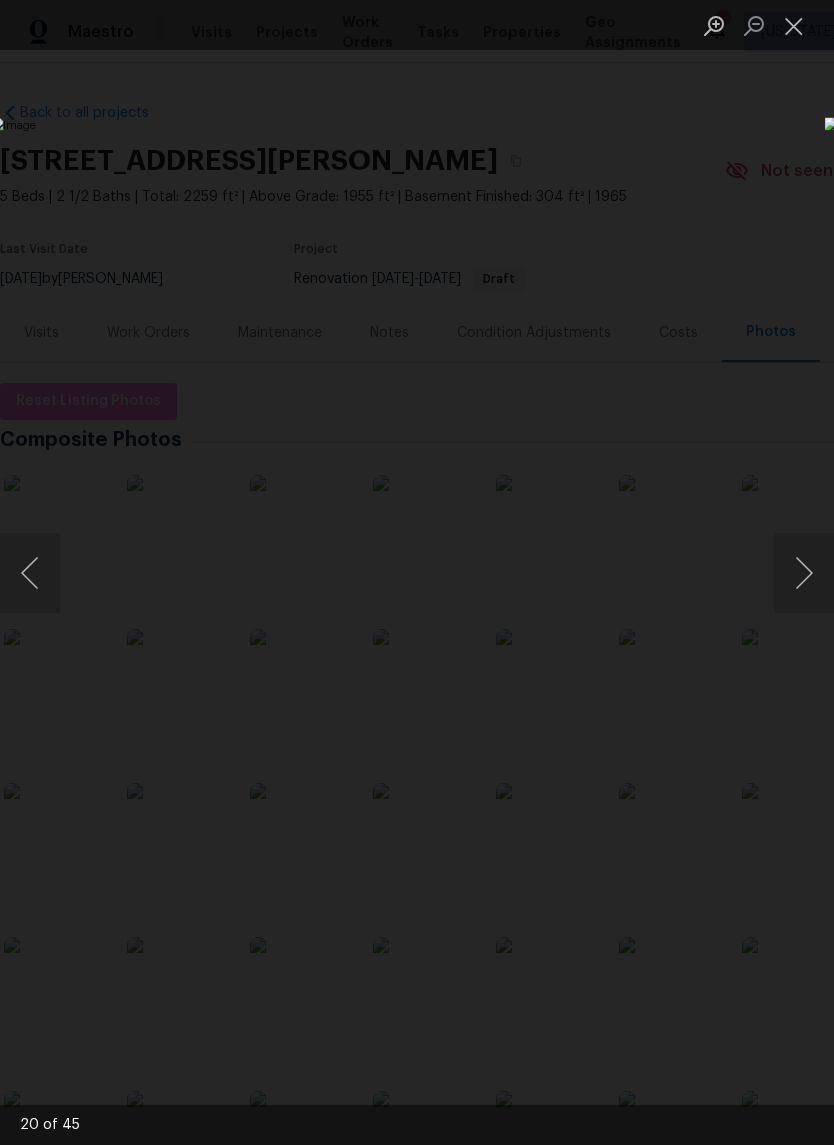click at bounding box center (804, 573) 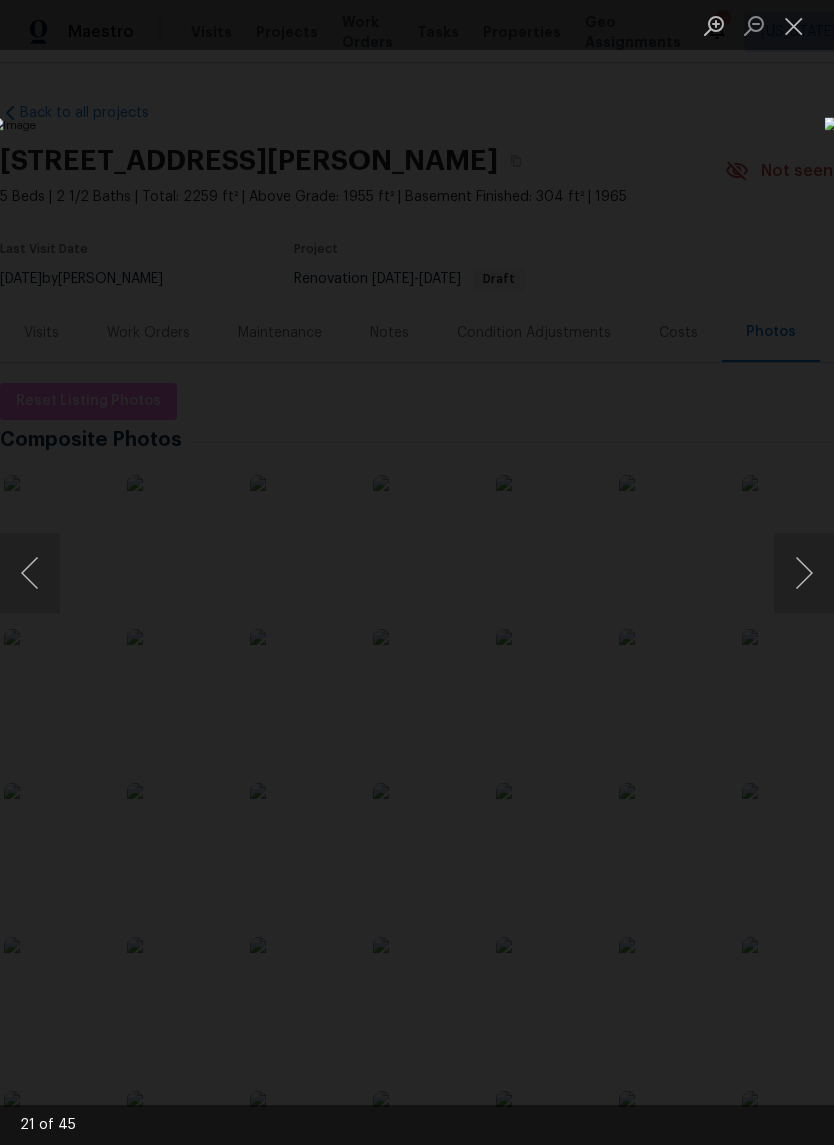click at bounding box center (804, 573) 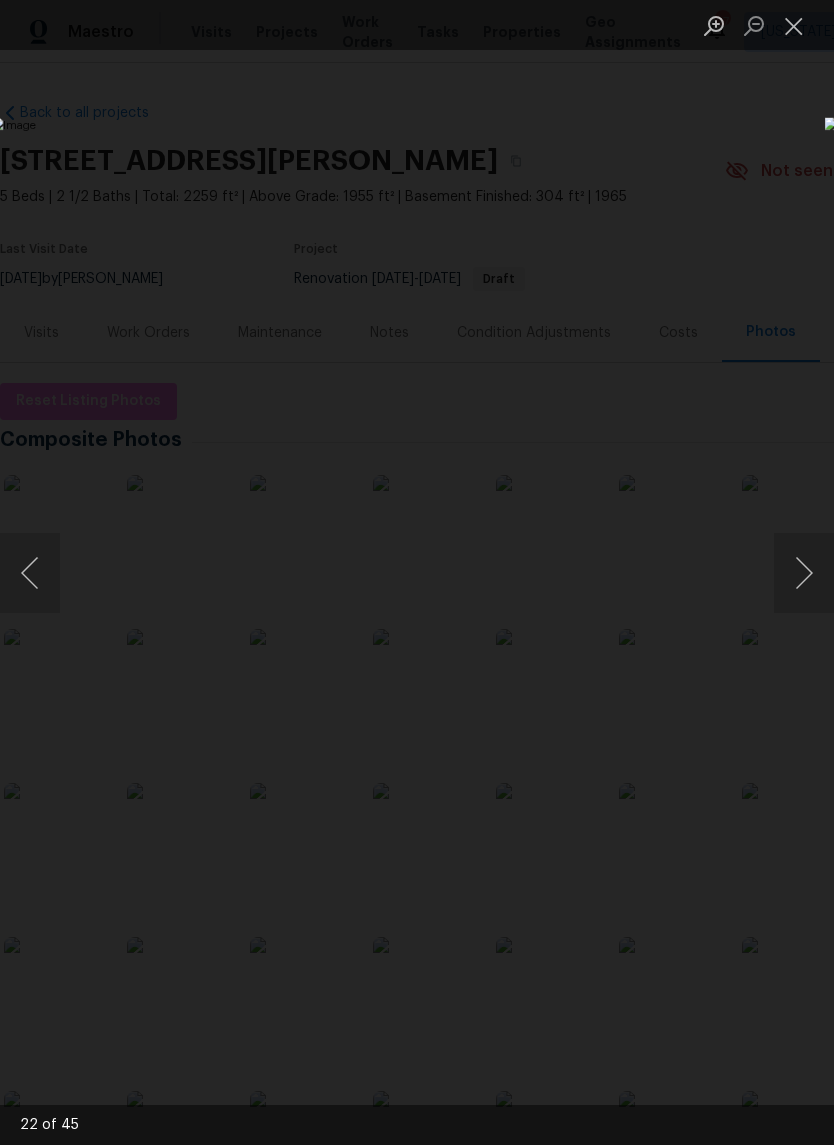 click at bounding box center (804, 573) 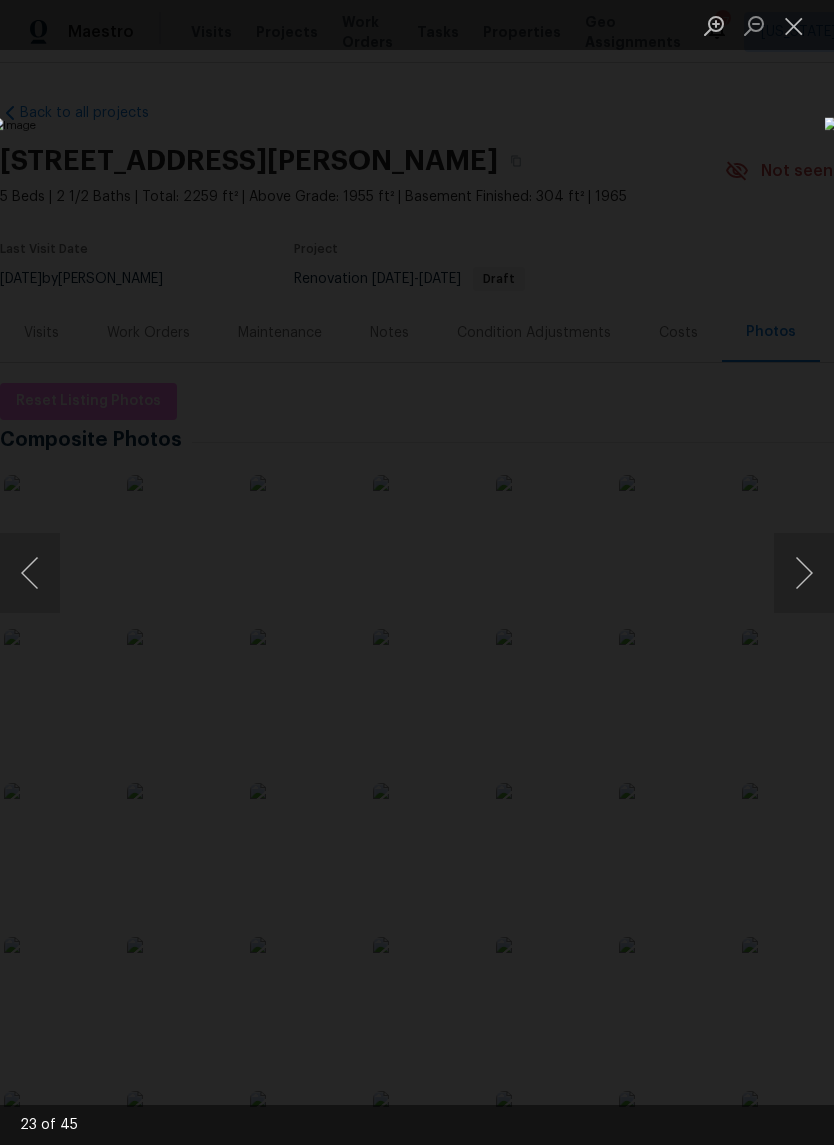 click at bounding box center (30, 573) 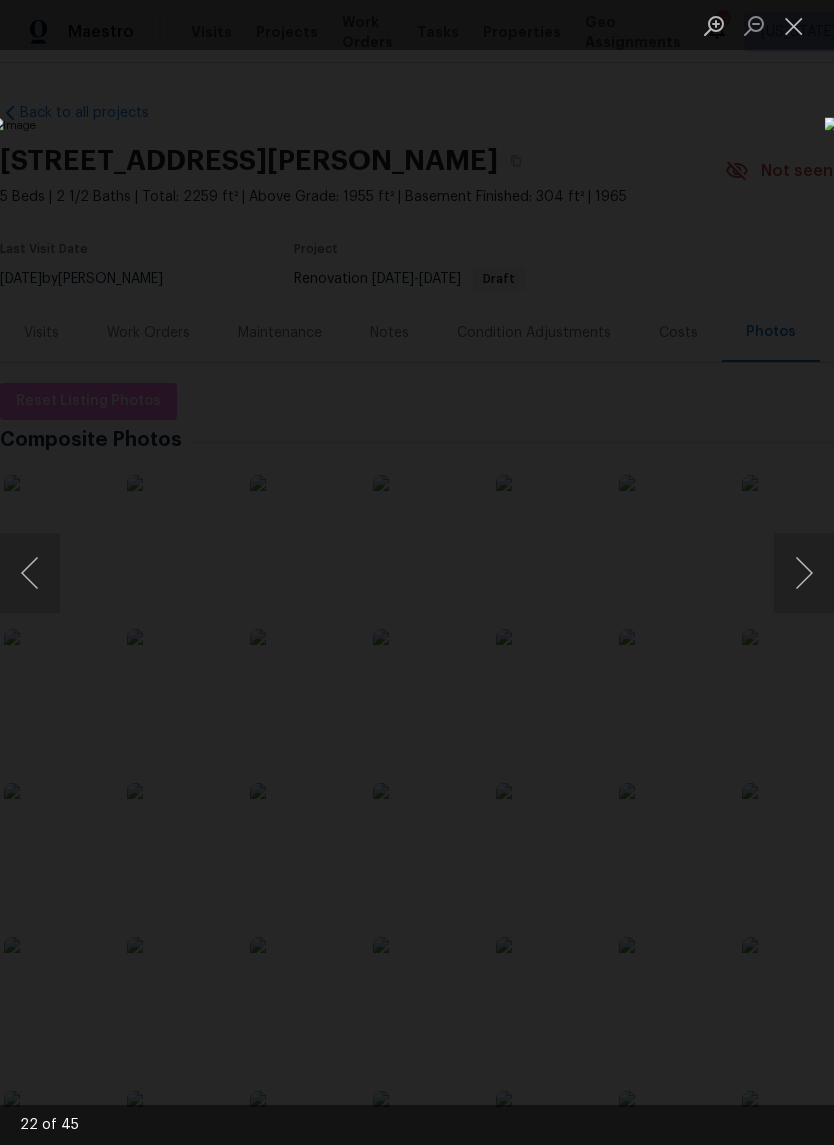 click at bounding box center [804, 573] 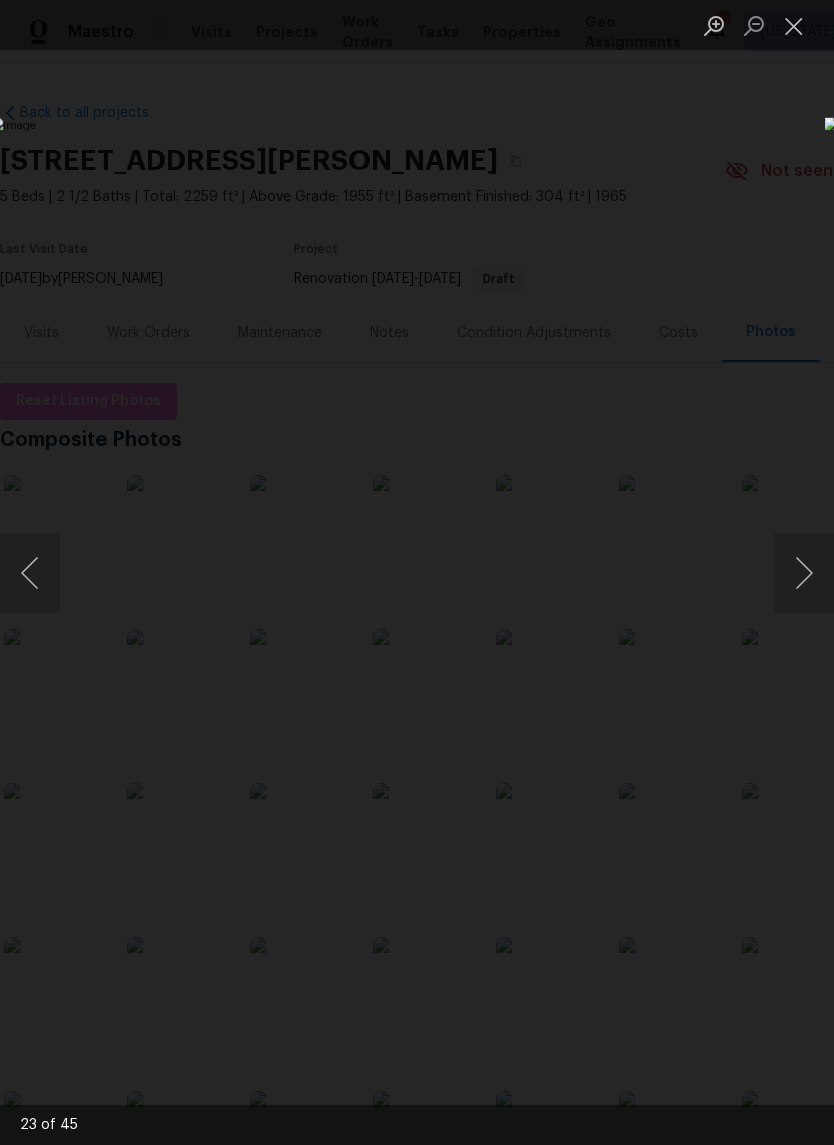 click at bounding box center (804, 573) 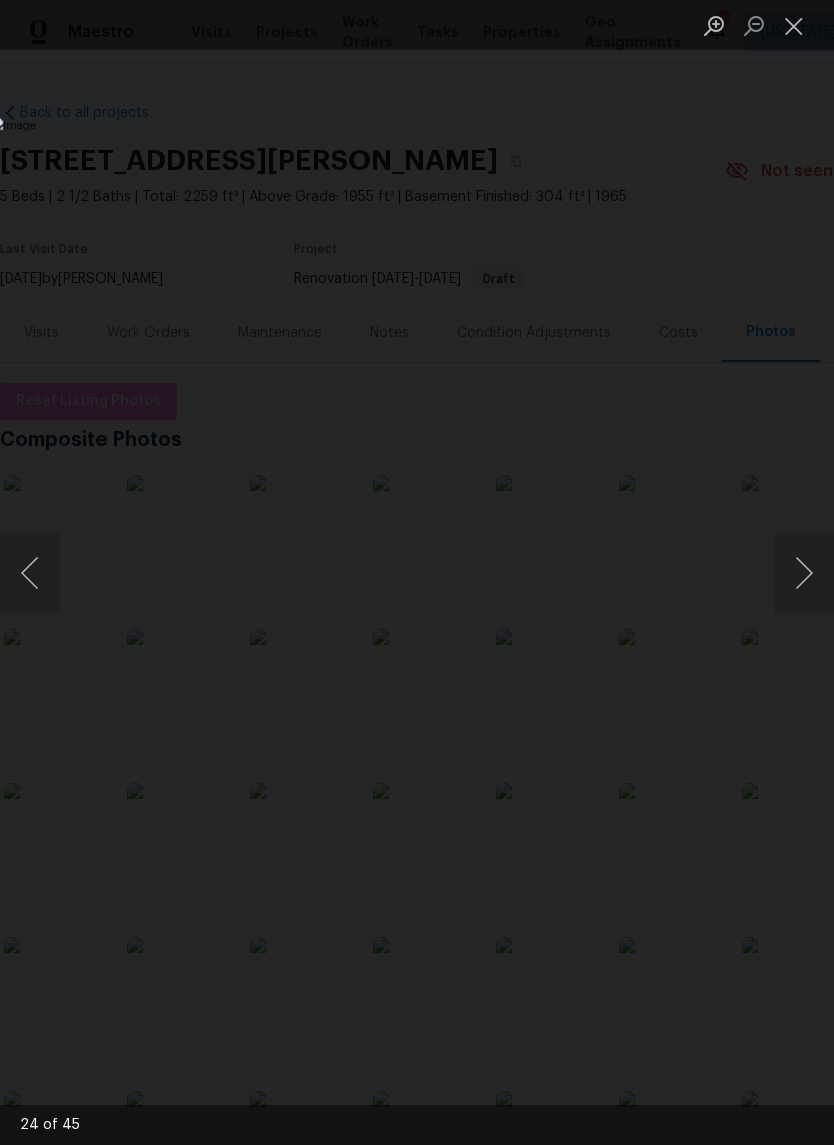 click at bounding box center (804, 573) 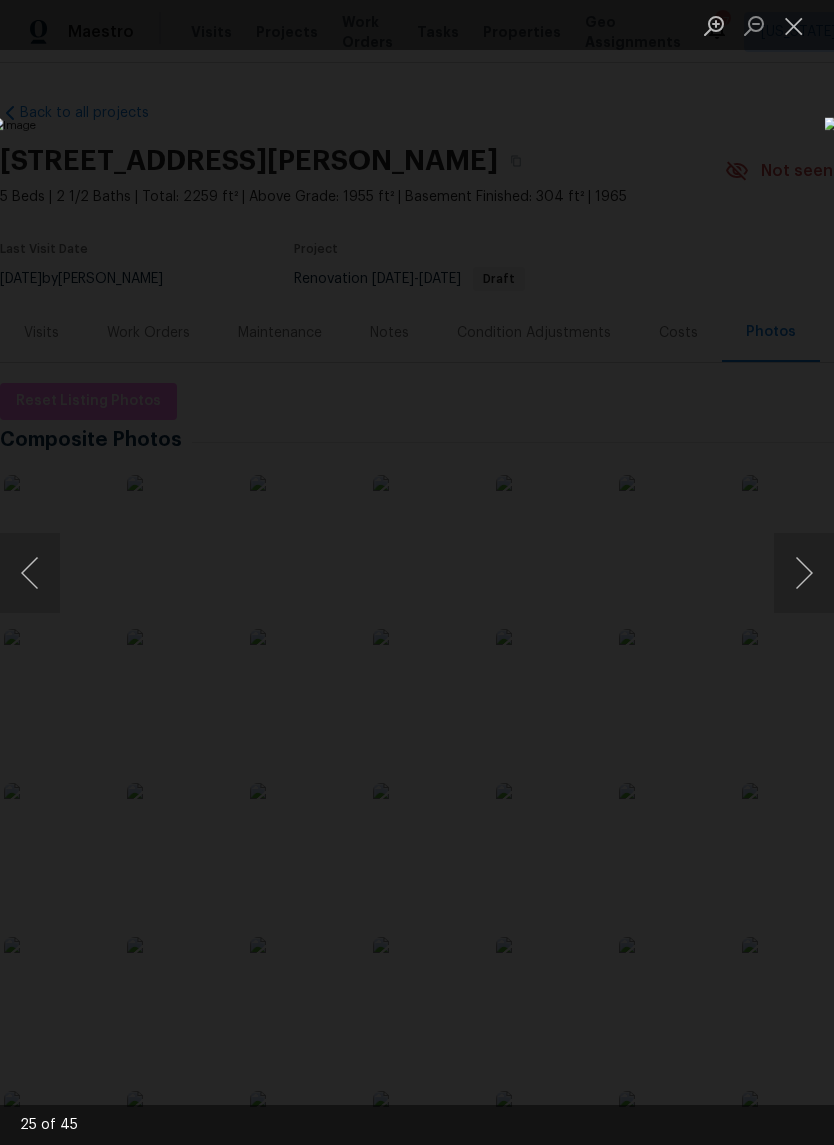 click at bounding box center (804, 573) 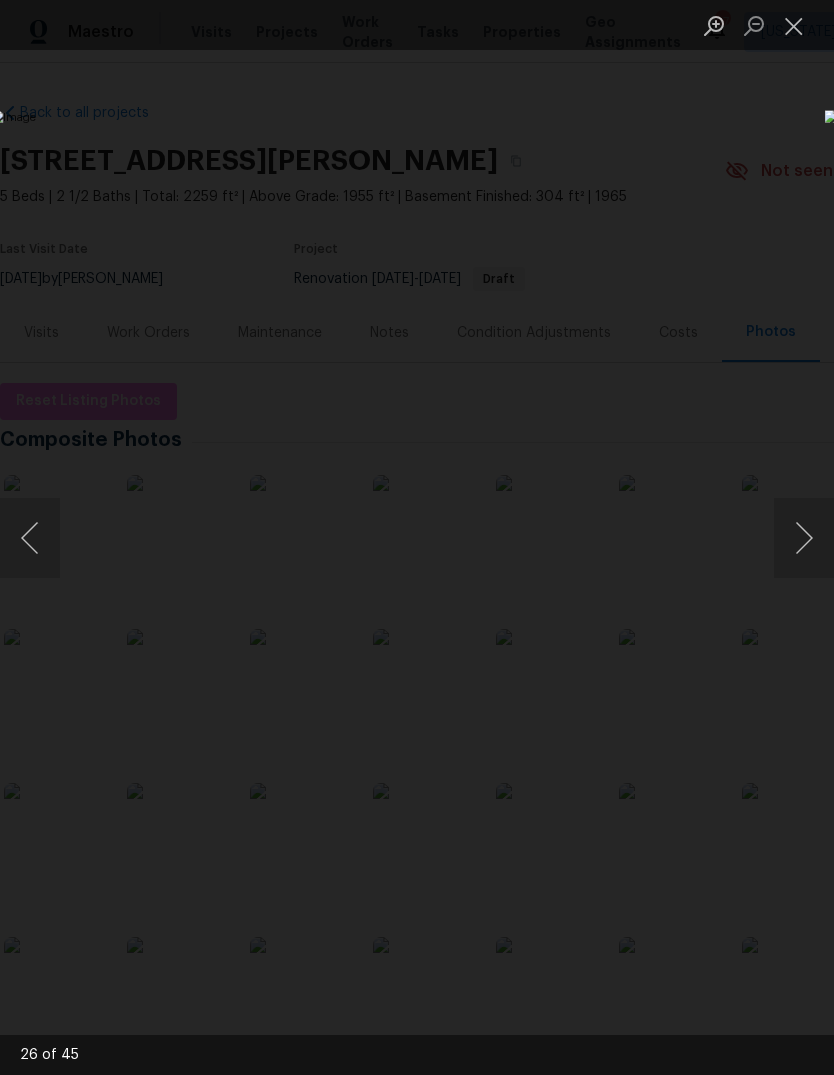 click at bounding box center [804, 538] 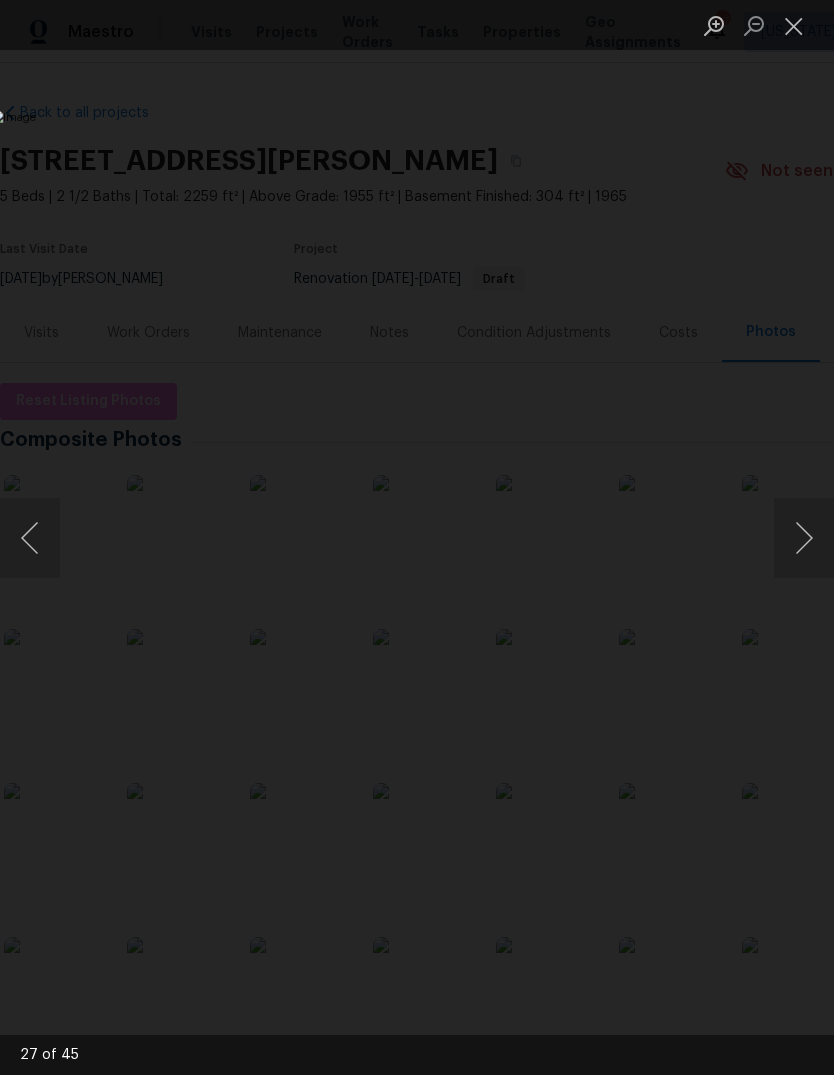 click at bounding box center (804, 538) 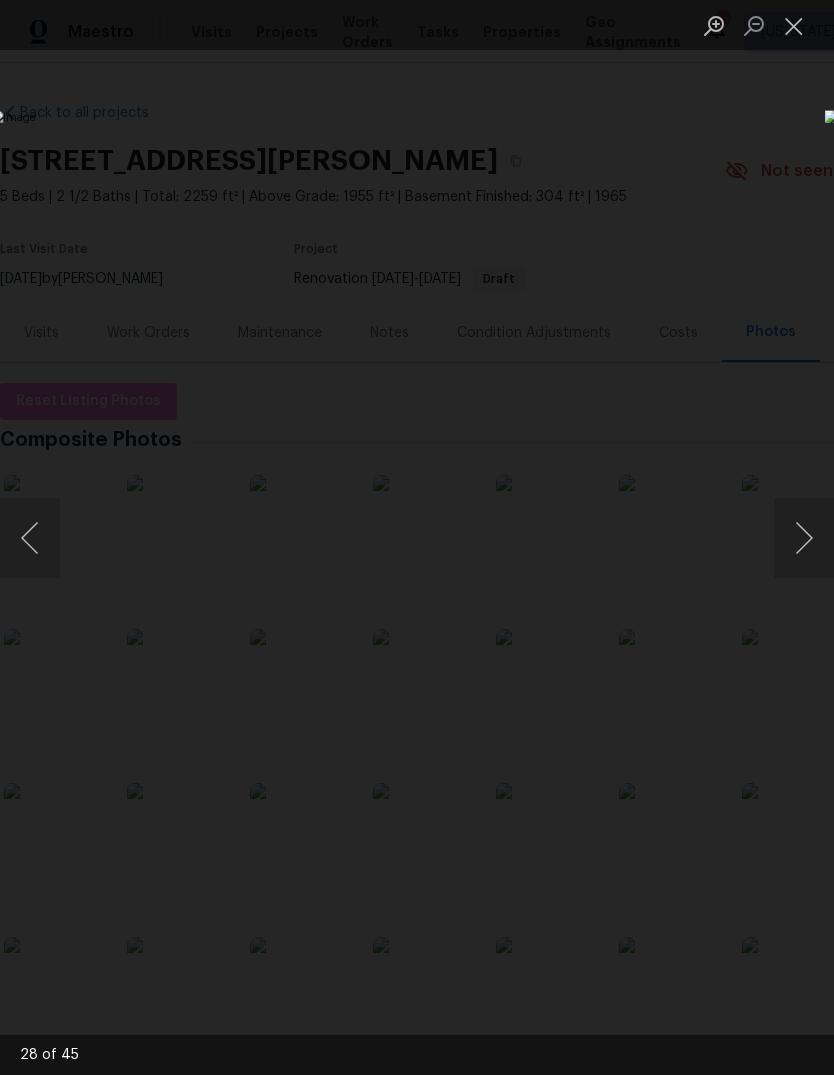 click at bounding box center [794, 25] 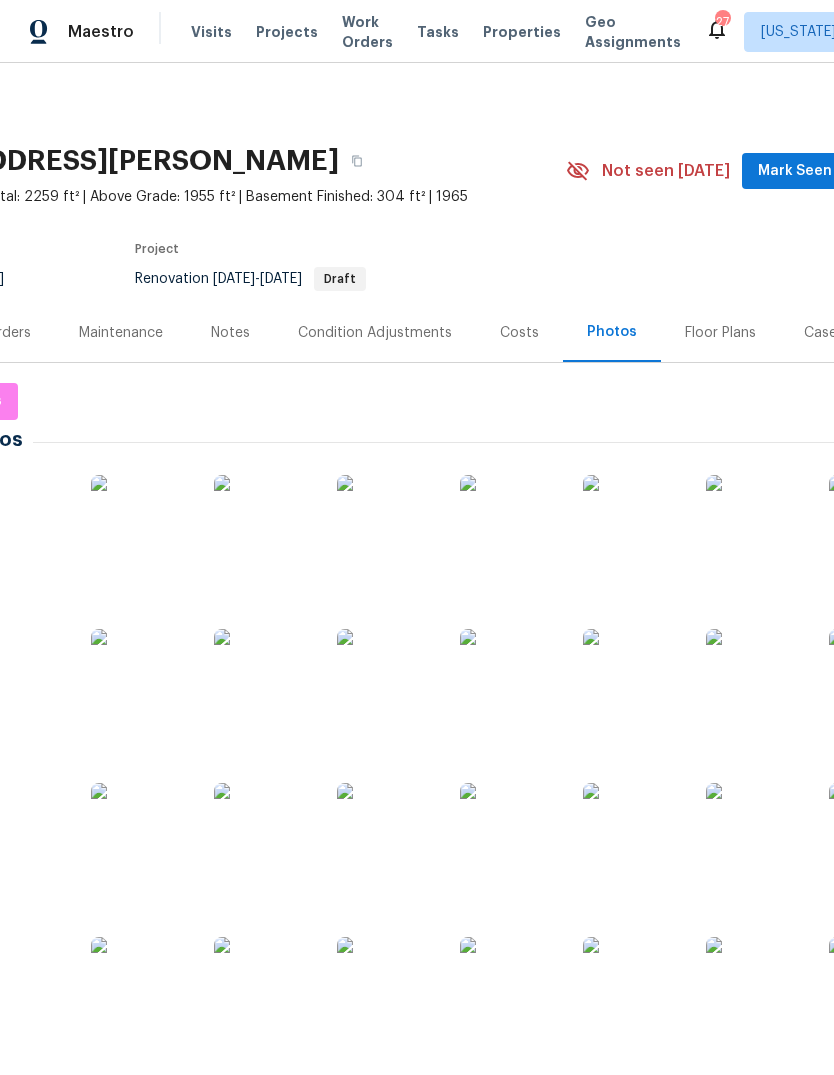 scroll, scrollTop: 0, scrollLeft: 164, axis: horizontal 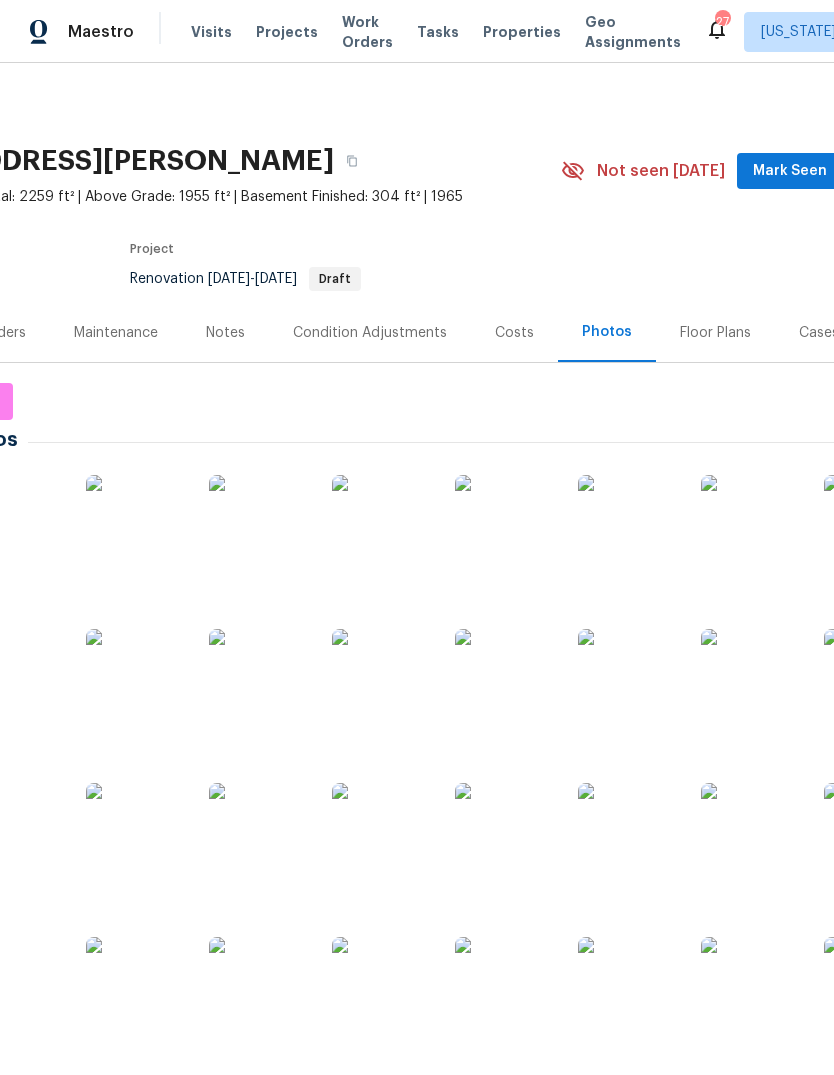 click on "Floor Plans" at bounding box center [715, 333] 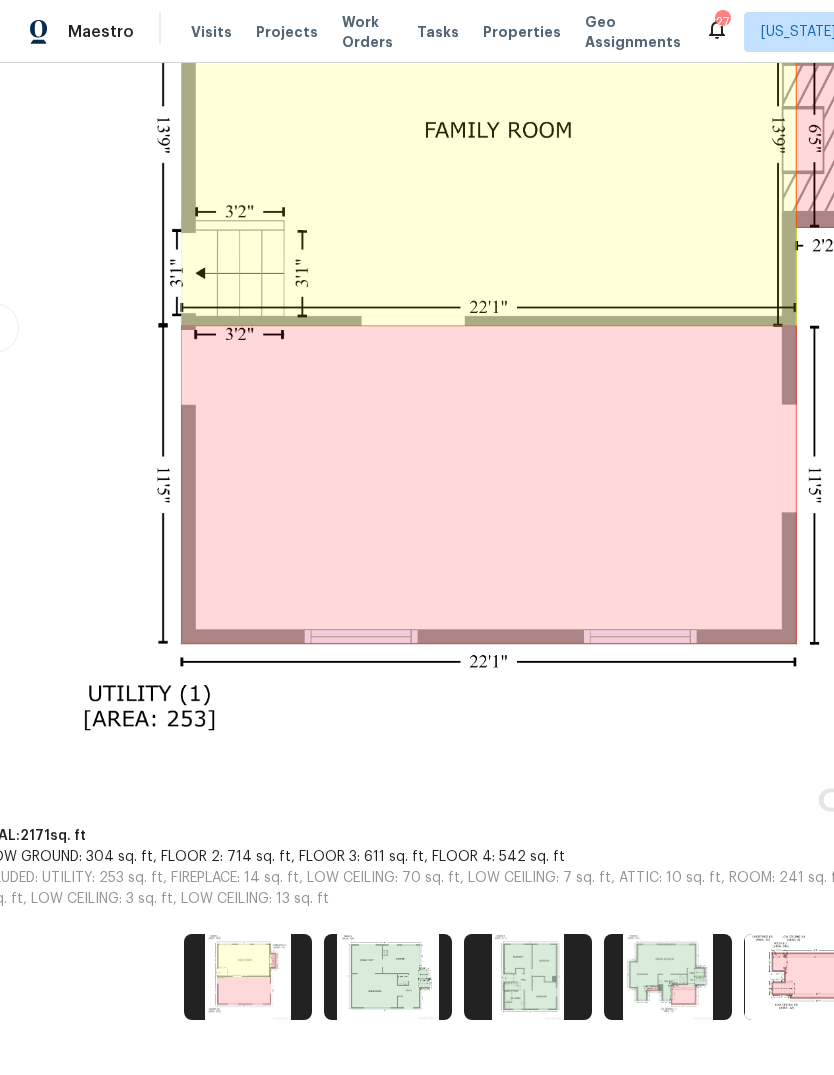 scroll, scrollTop: 613, scrollLeft: 29, axis: both 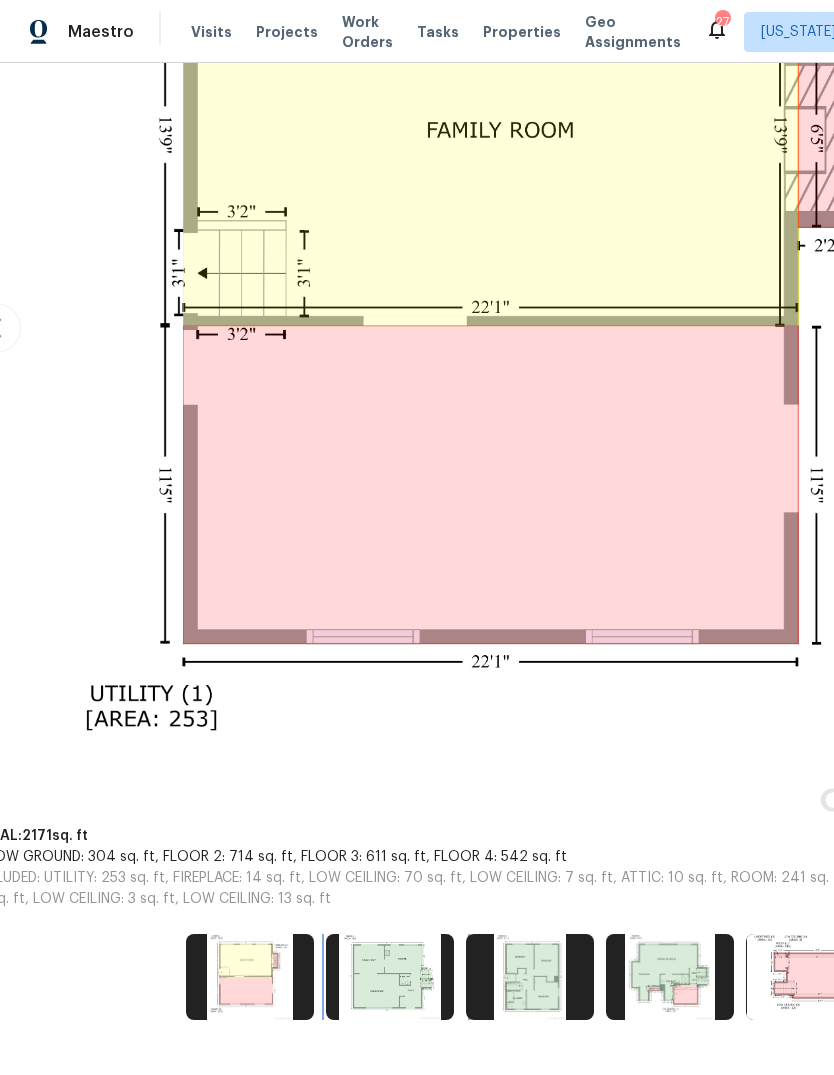 click at bounding box center [390, 977] 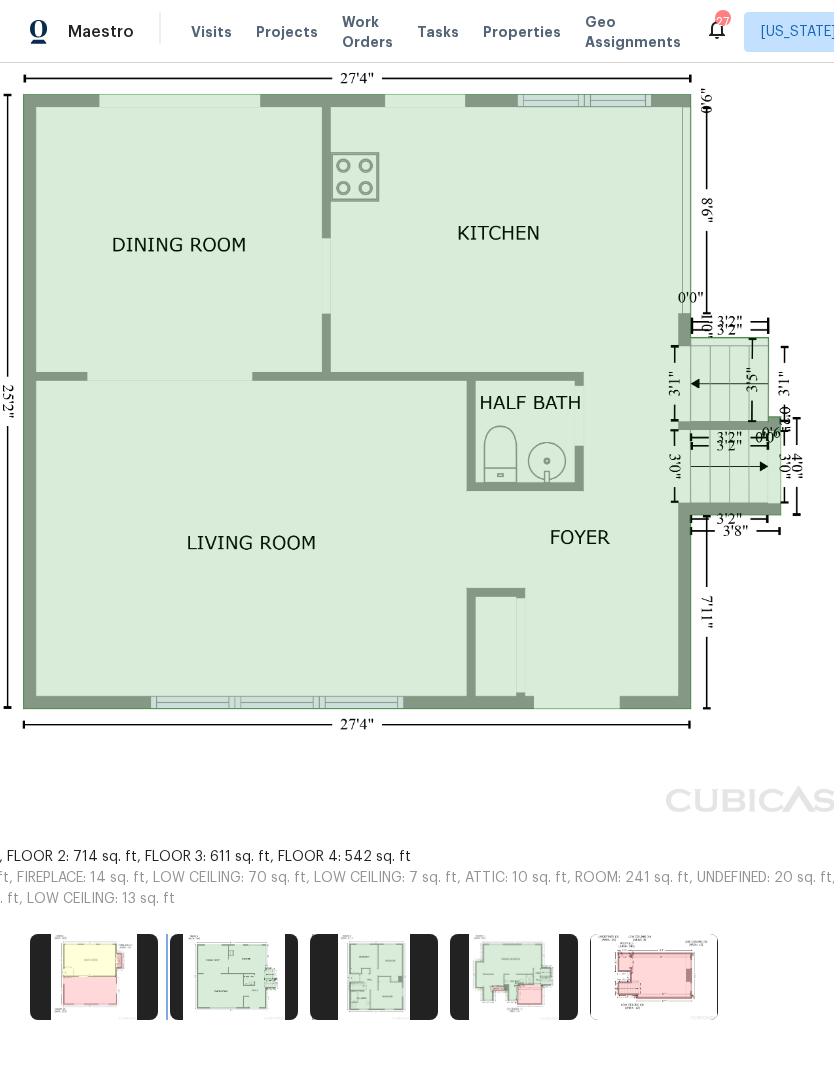 scroll, scrollTop: 448, scrollLeft: 185, axis: both 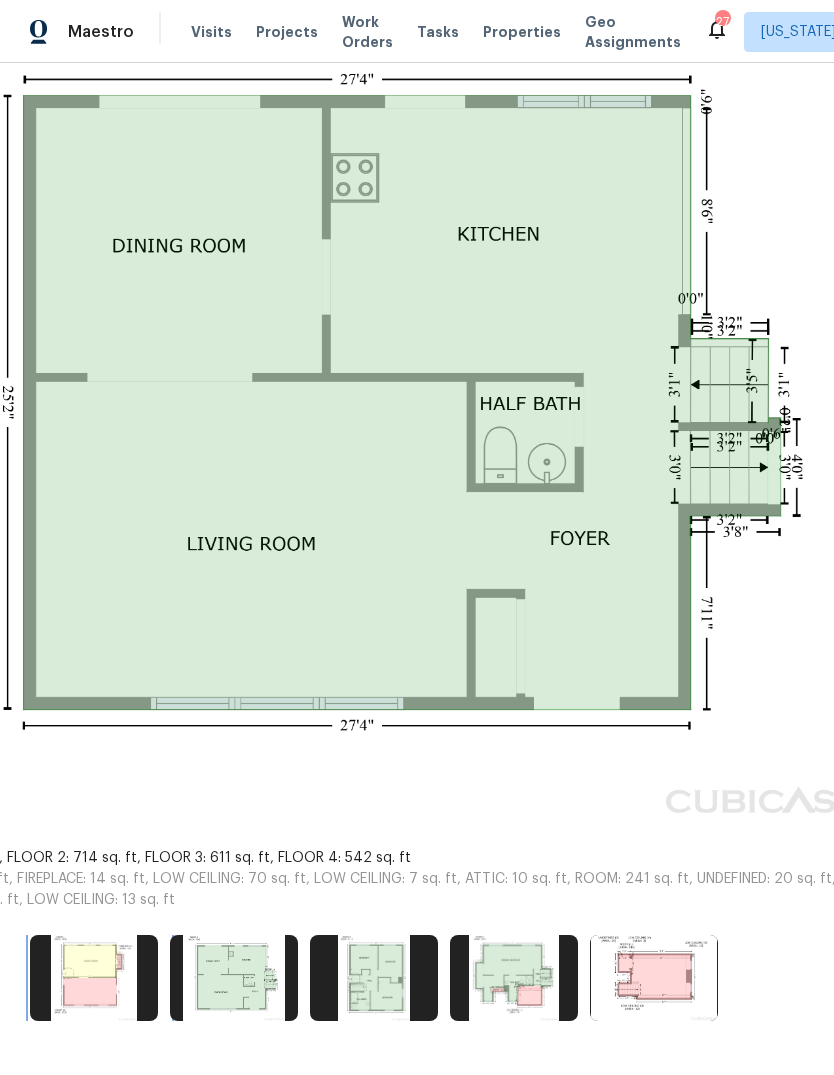 click at bounding box center [94, 978] 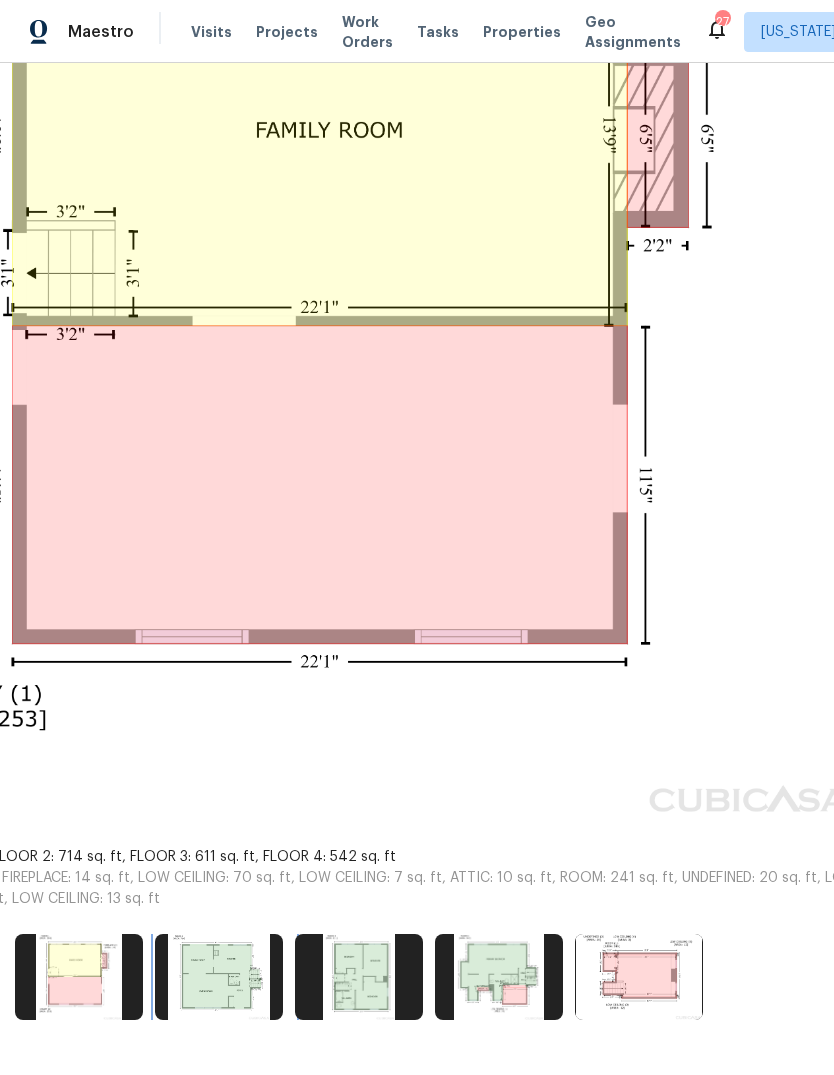 click at bounding box center (219, 977) 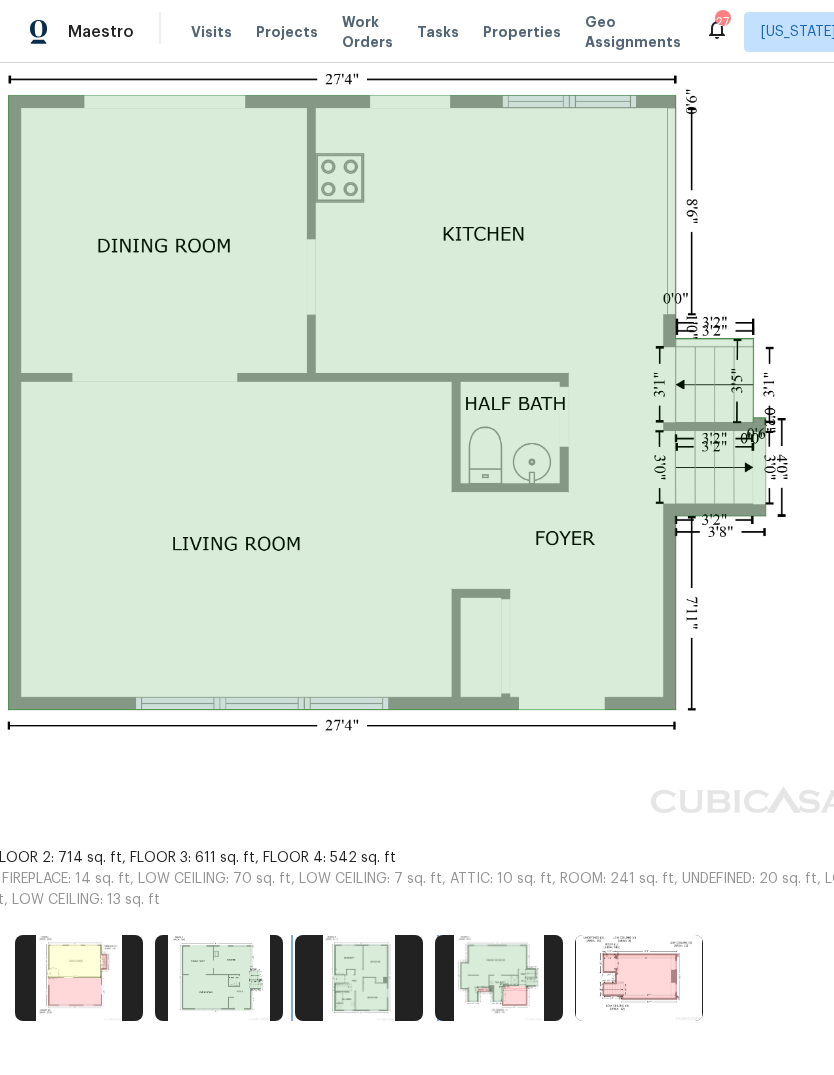 click at bounding box center [359, 978] 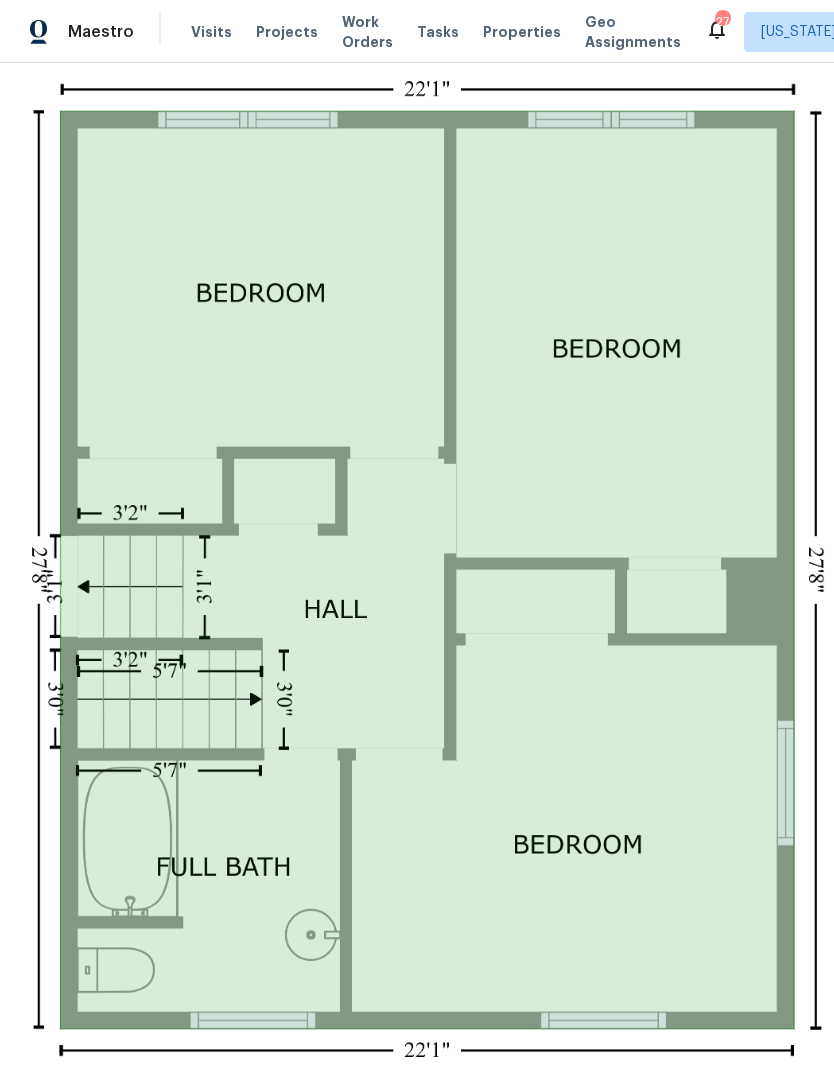 scroll, scrollTop: 468, scrollLeft: 169, axis: both 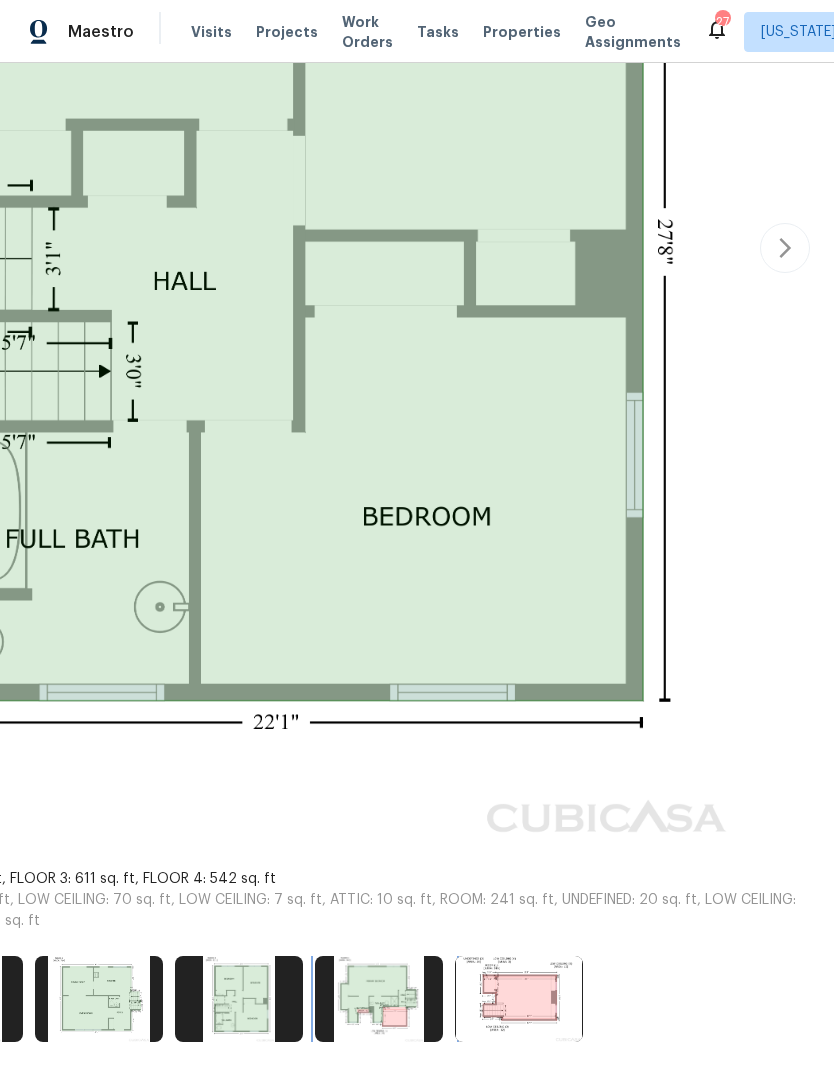 click at bounding box center [379, 999] 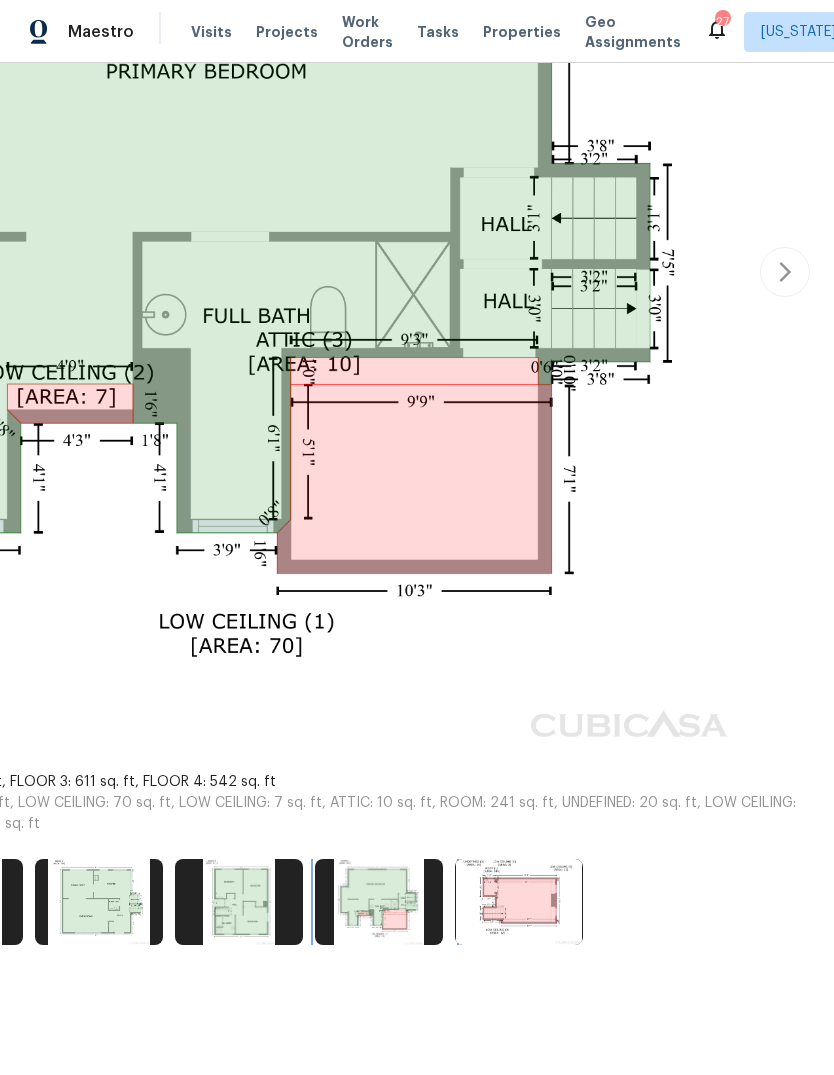 scroll, scrollTop: 574, scrollLeft: 320, axis: both 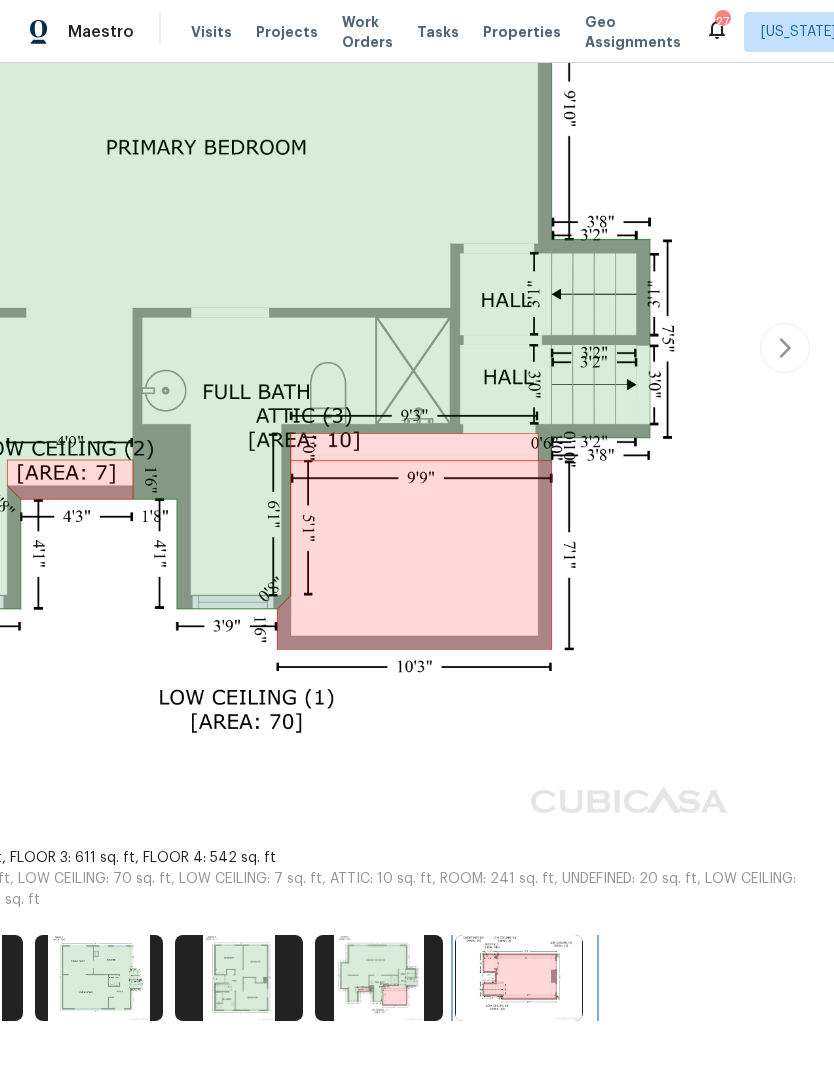 click at bounding box center (519, 978) 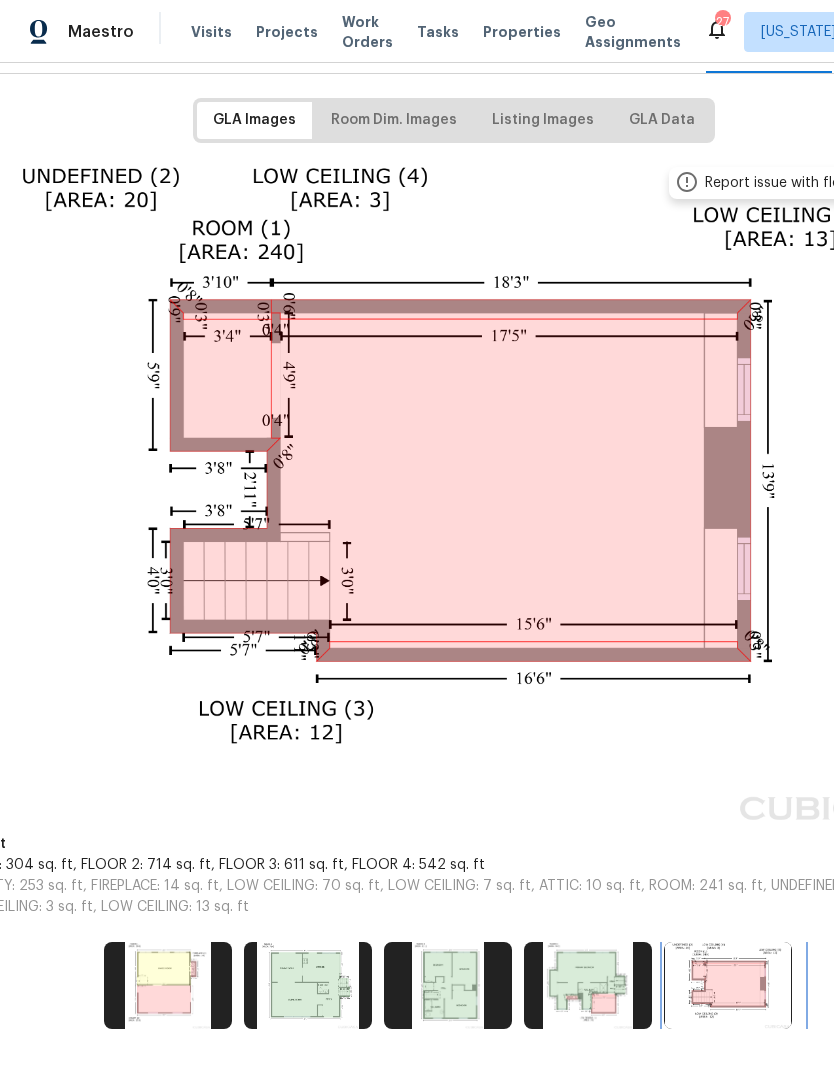 scroll, scrollTop: 289, scrollLeft: 112, axis: both 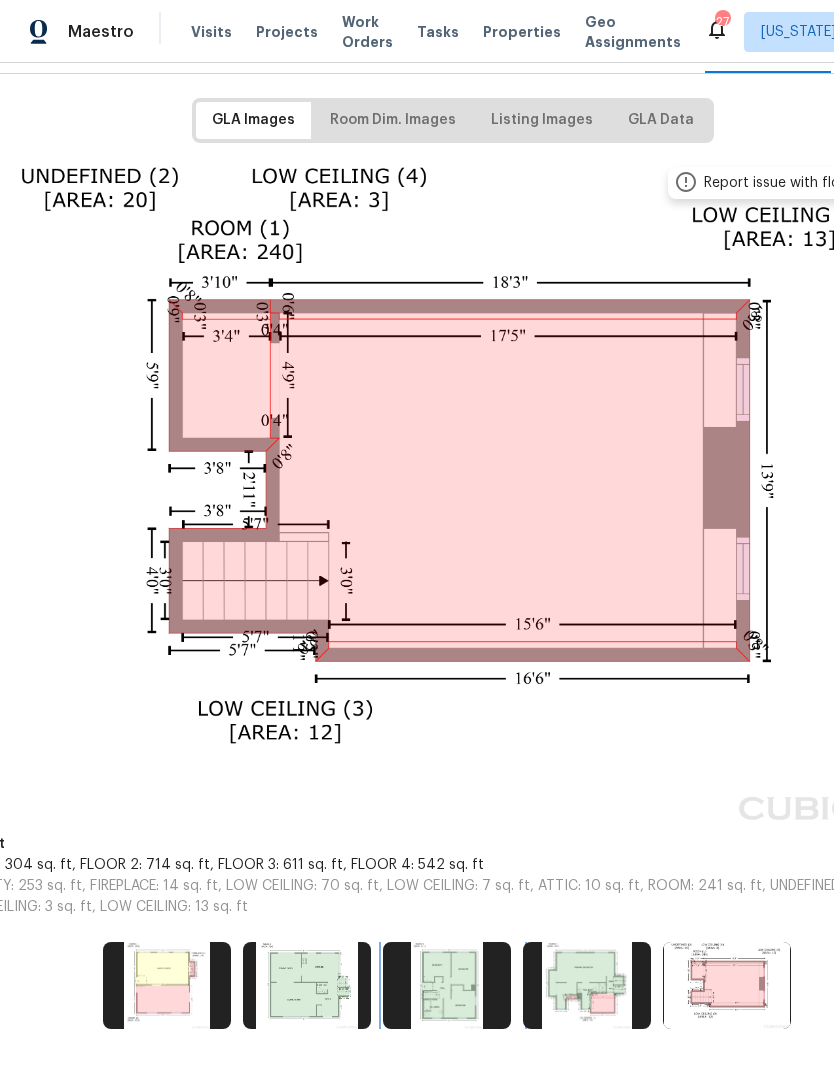 click at bounding box center [447, 985] 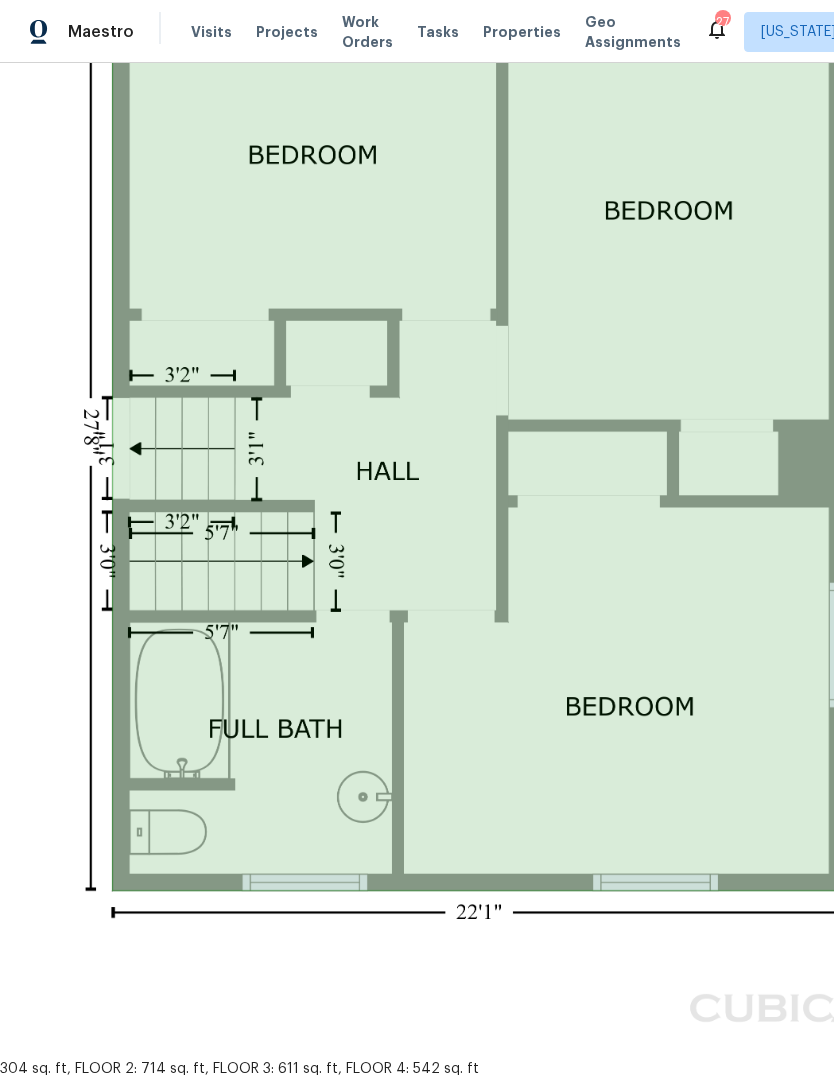 scroll, scrollTop: 605, scrollLeft: 176, axis: both 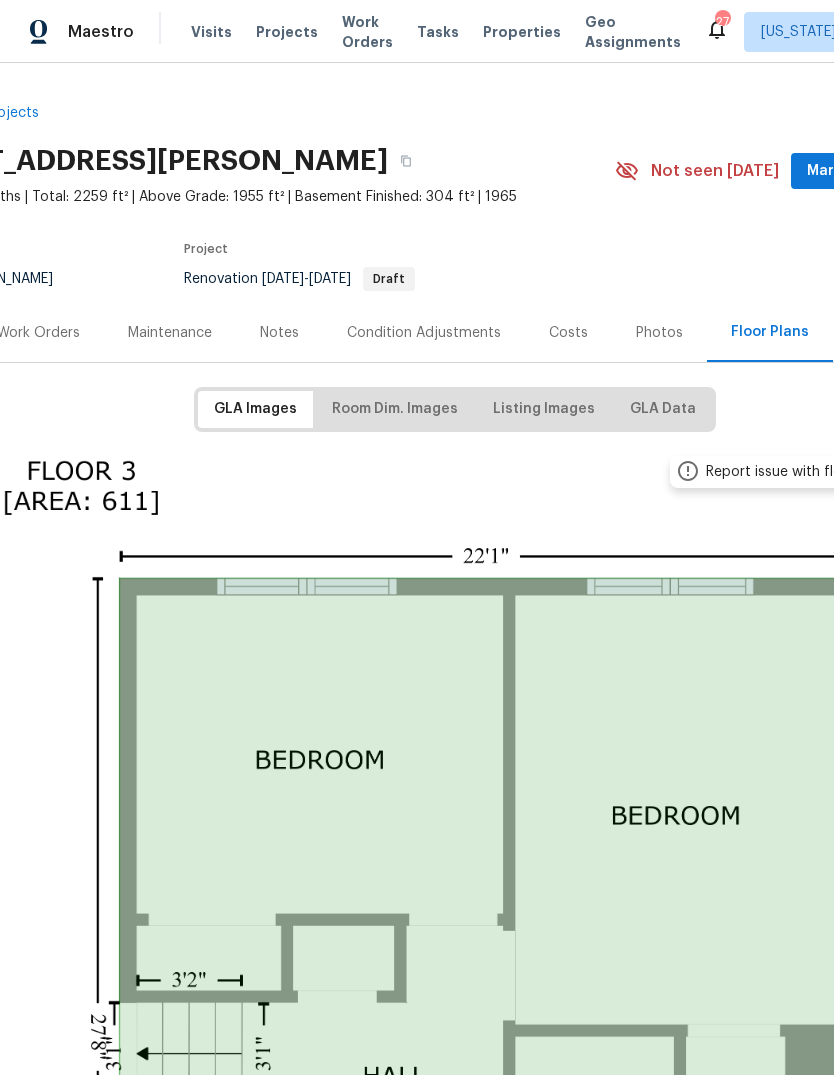 click on "Photos" at bounding box center [659, 332] 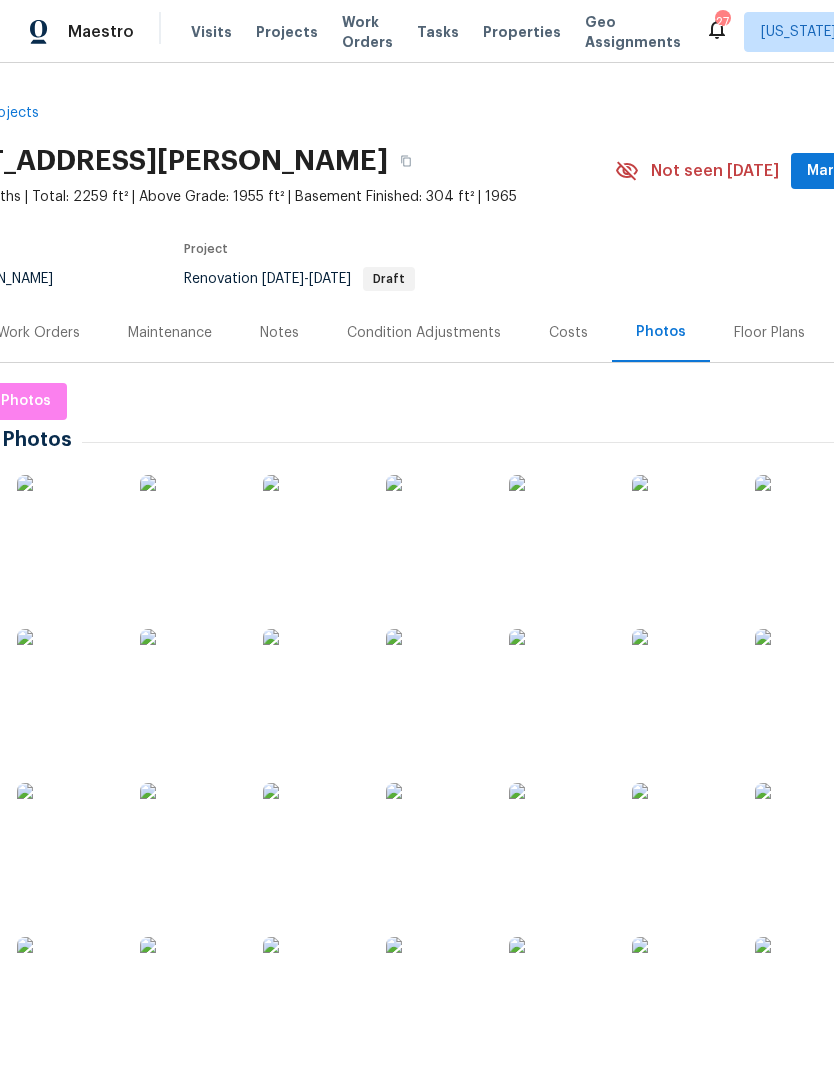 click at bounding box center [682, 525] 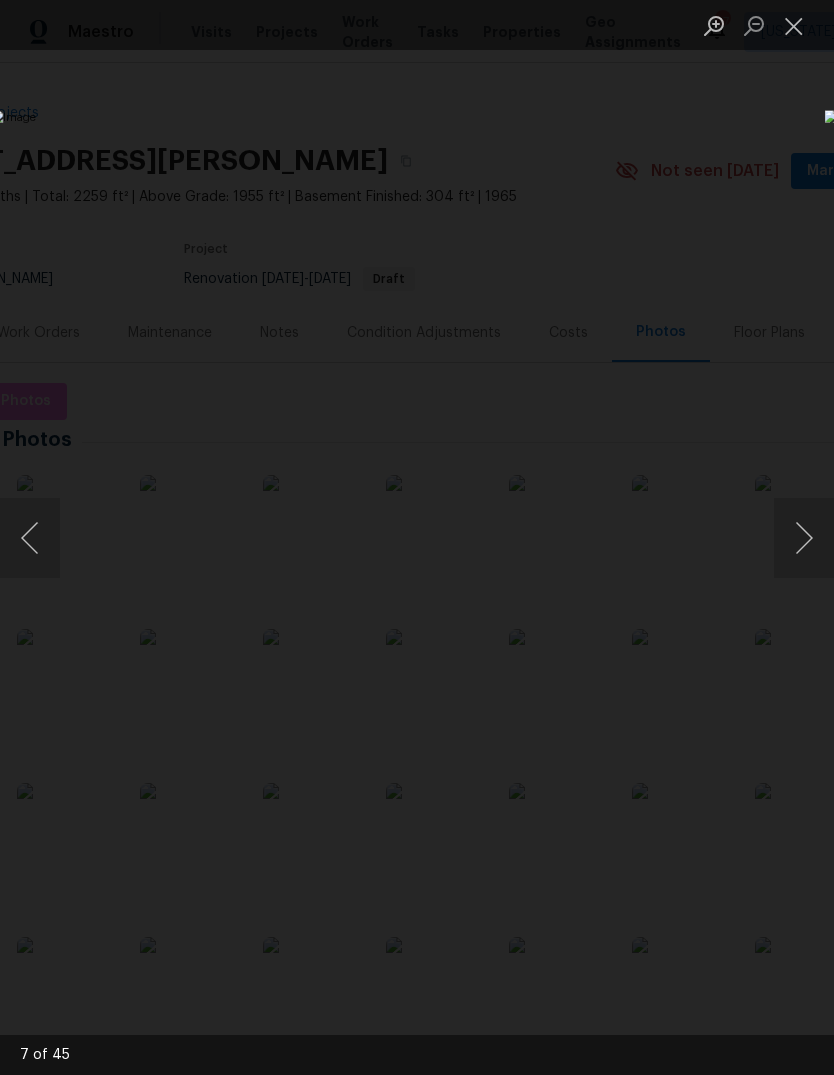 click at bounding box center [804, 538] 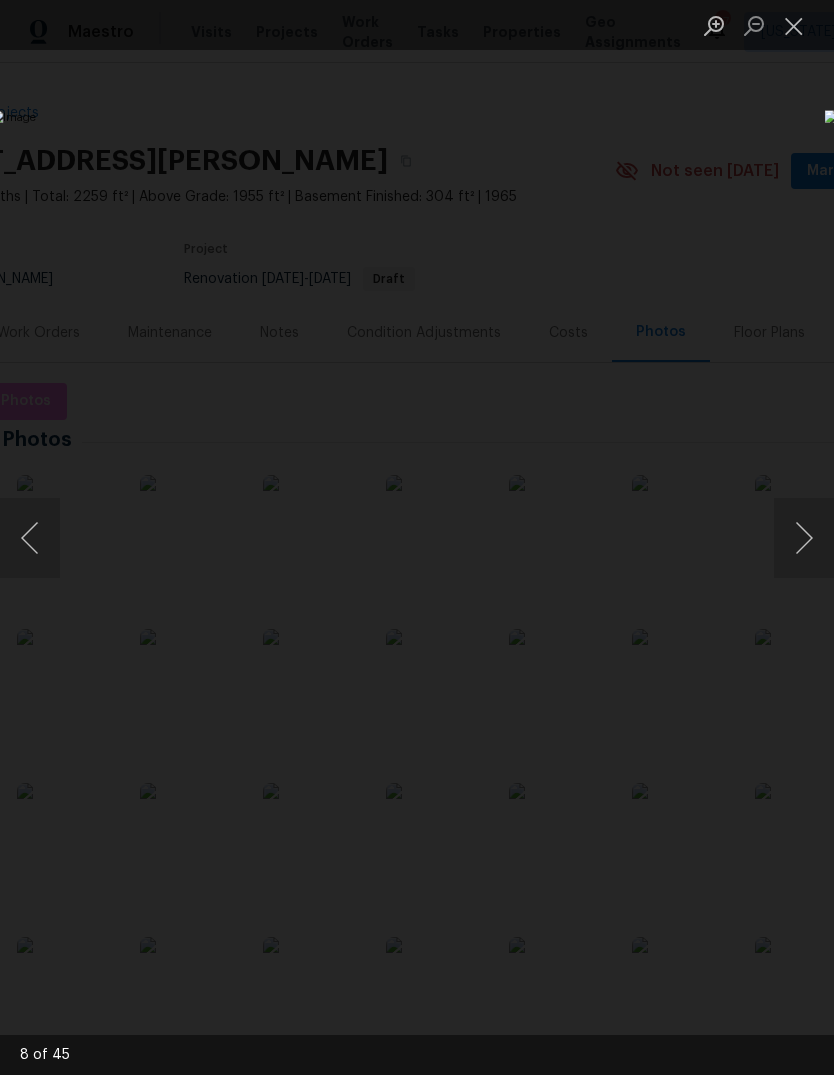 click at bounding box center (804, 538) 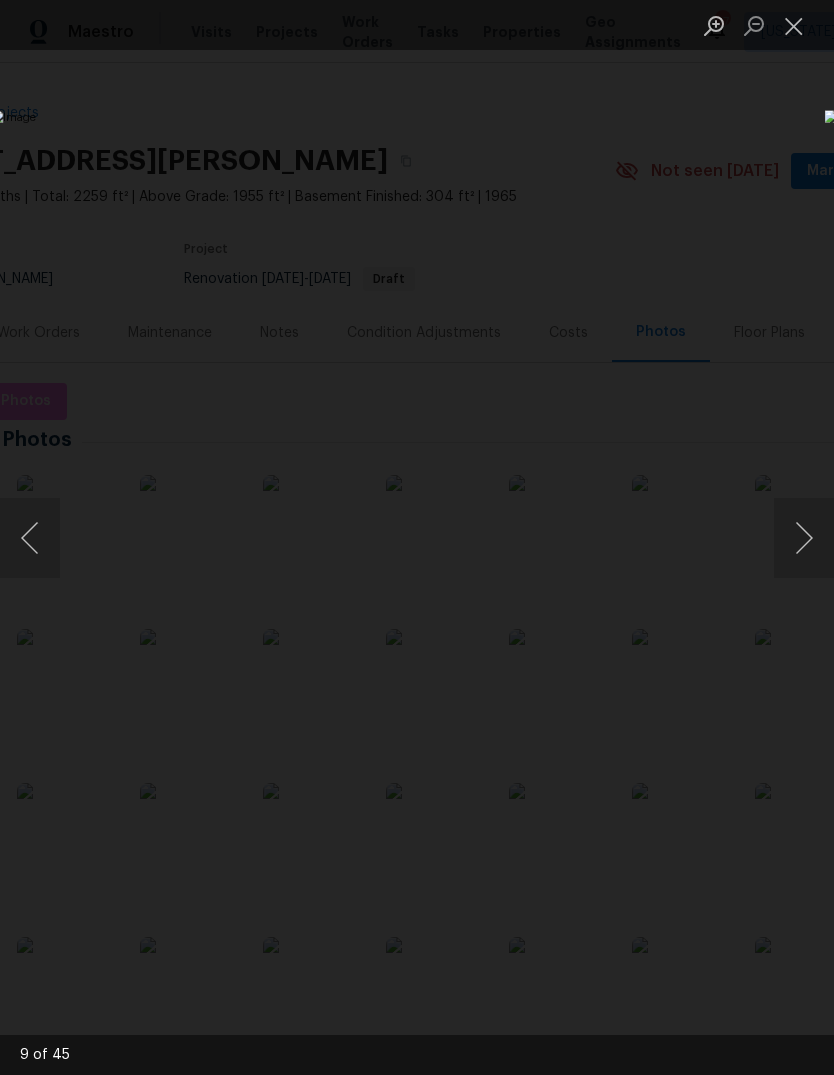 click at bounding box center [804, 538] 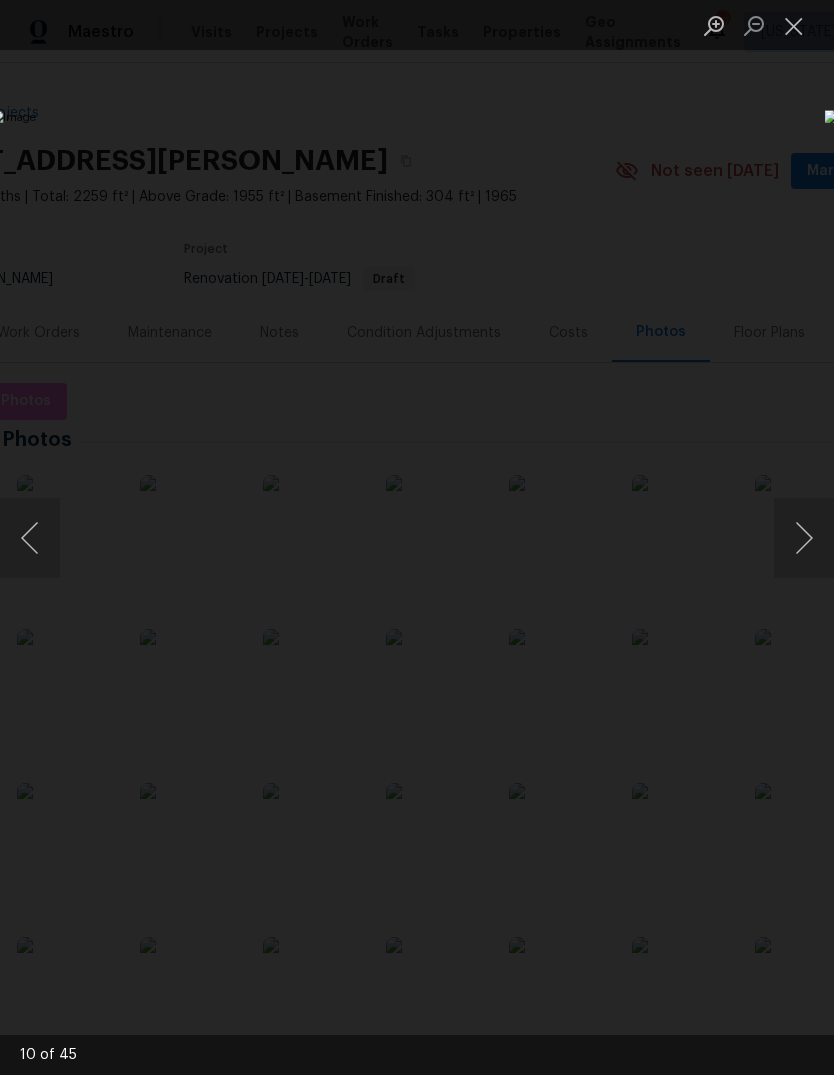 click at bounding box center (804, 538) 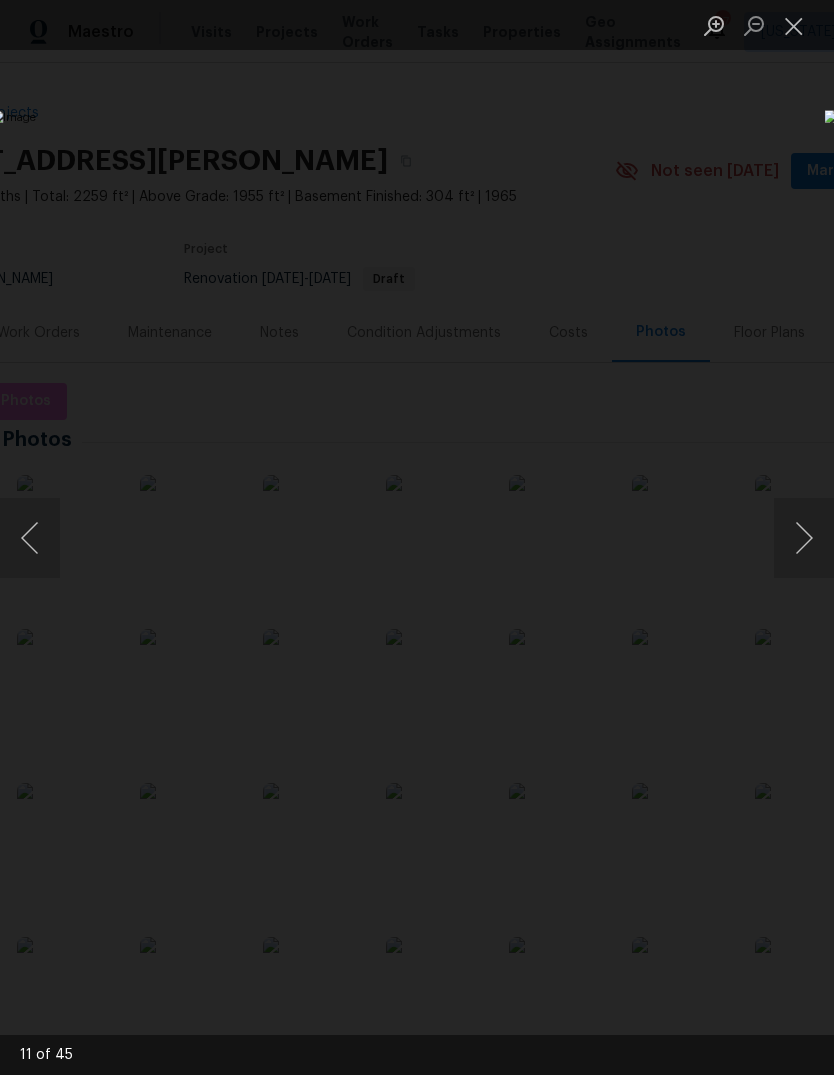 click at bounding box center [804, 538] 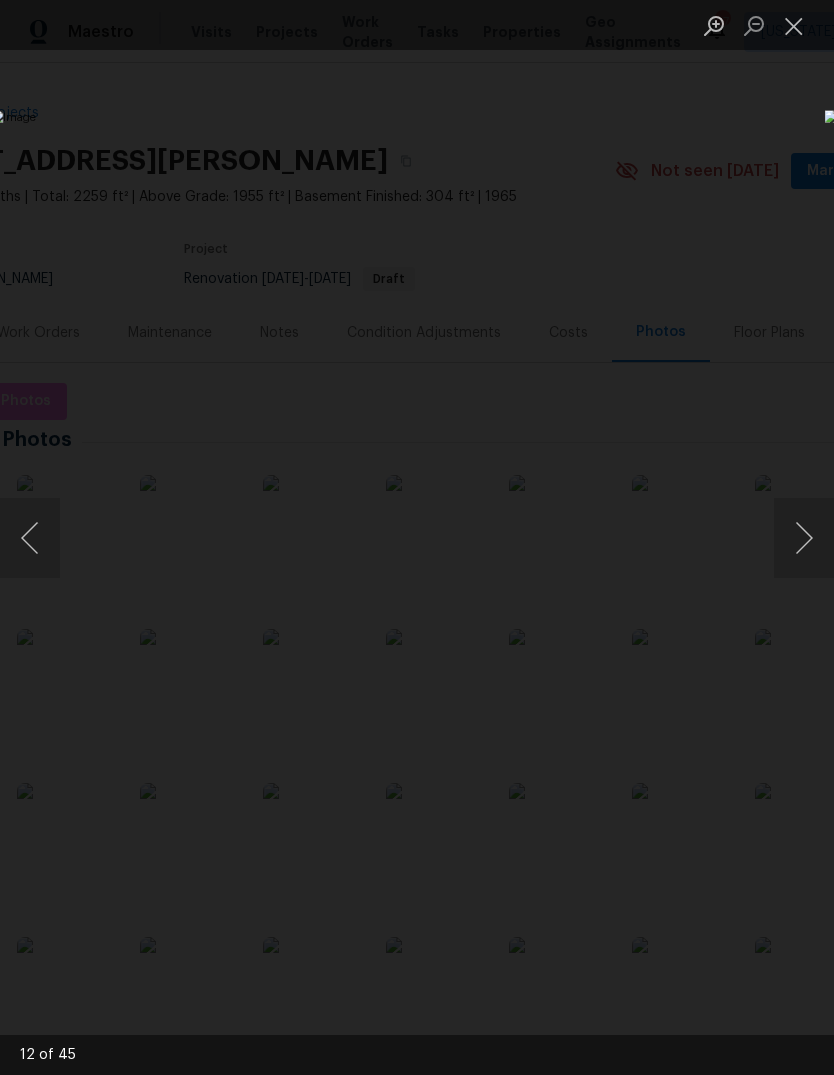 click at bounding box center [804, 538] 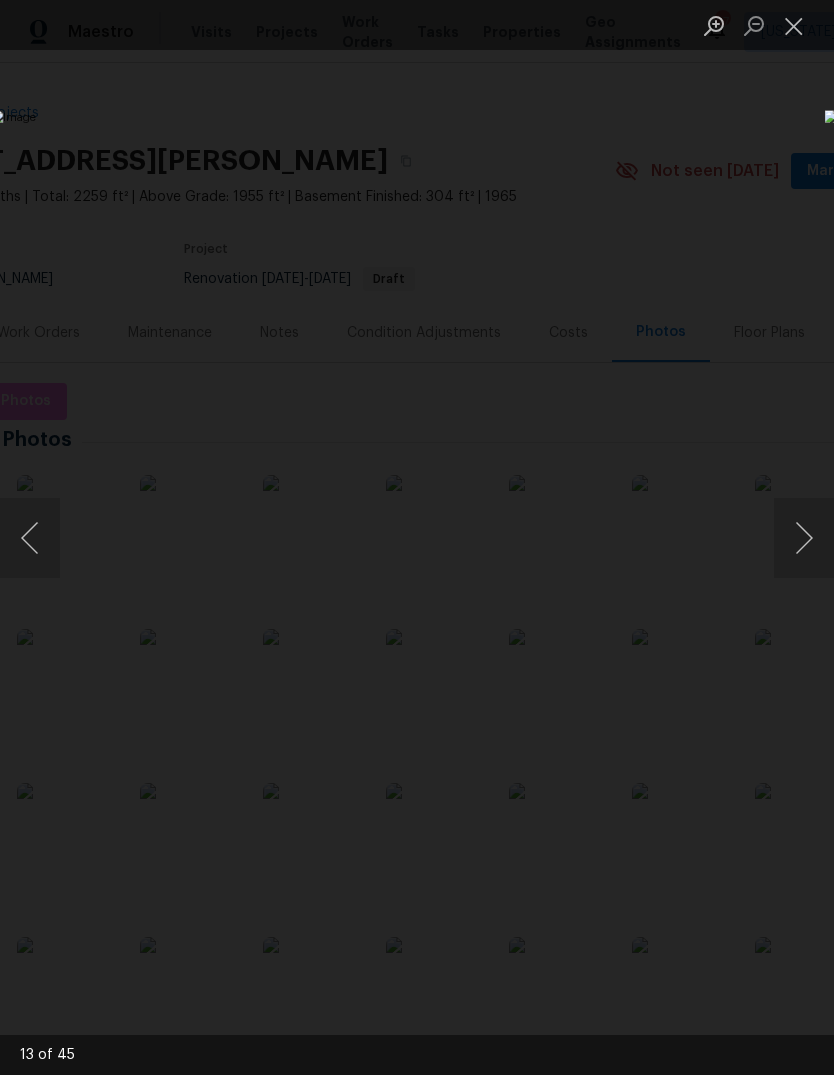 click at bounding box center [804, 538] 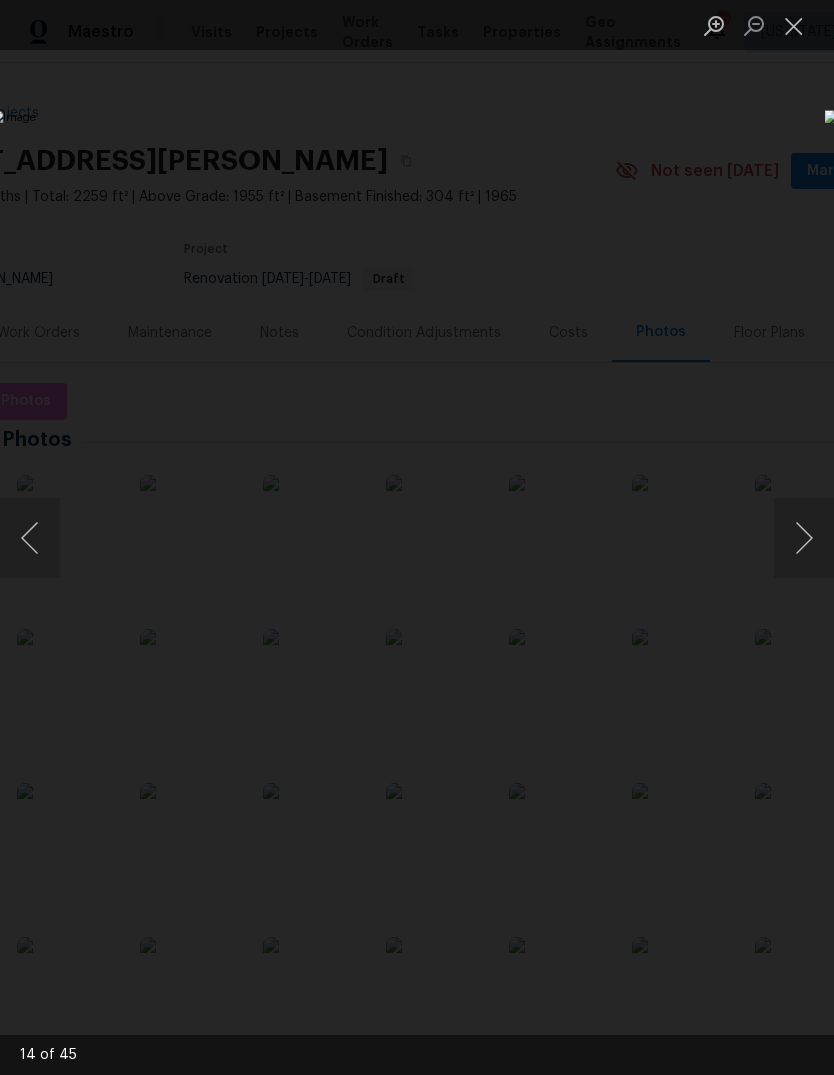 click at bounding box center [804, 538] 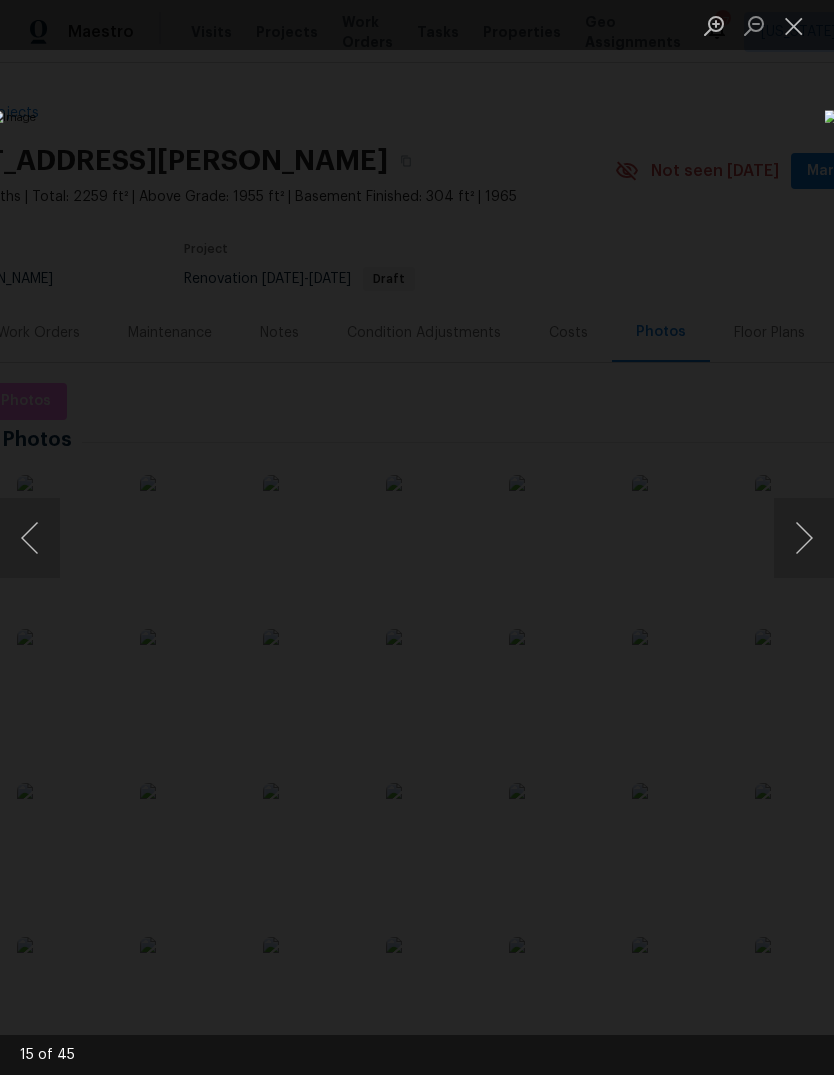 click at bounding box center [804, 538] 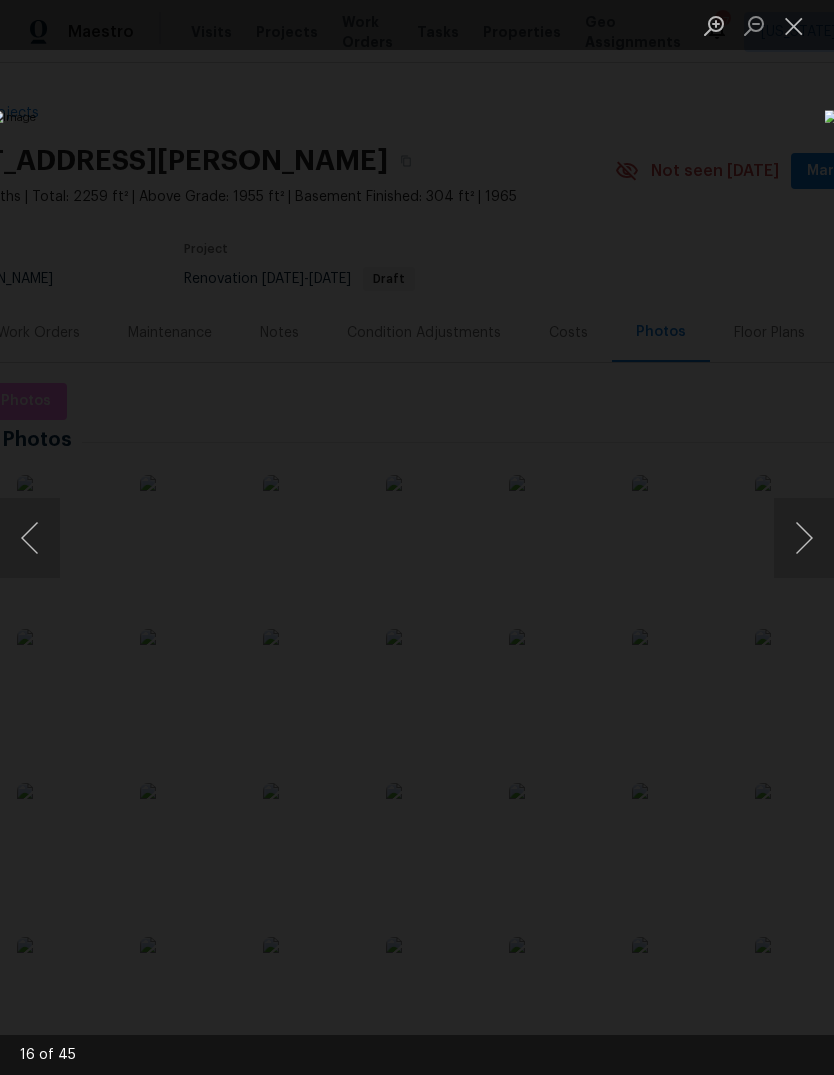 click at bounding box center [804, 538] 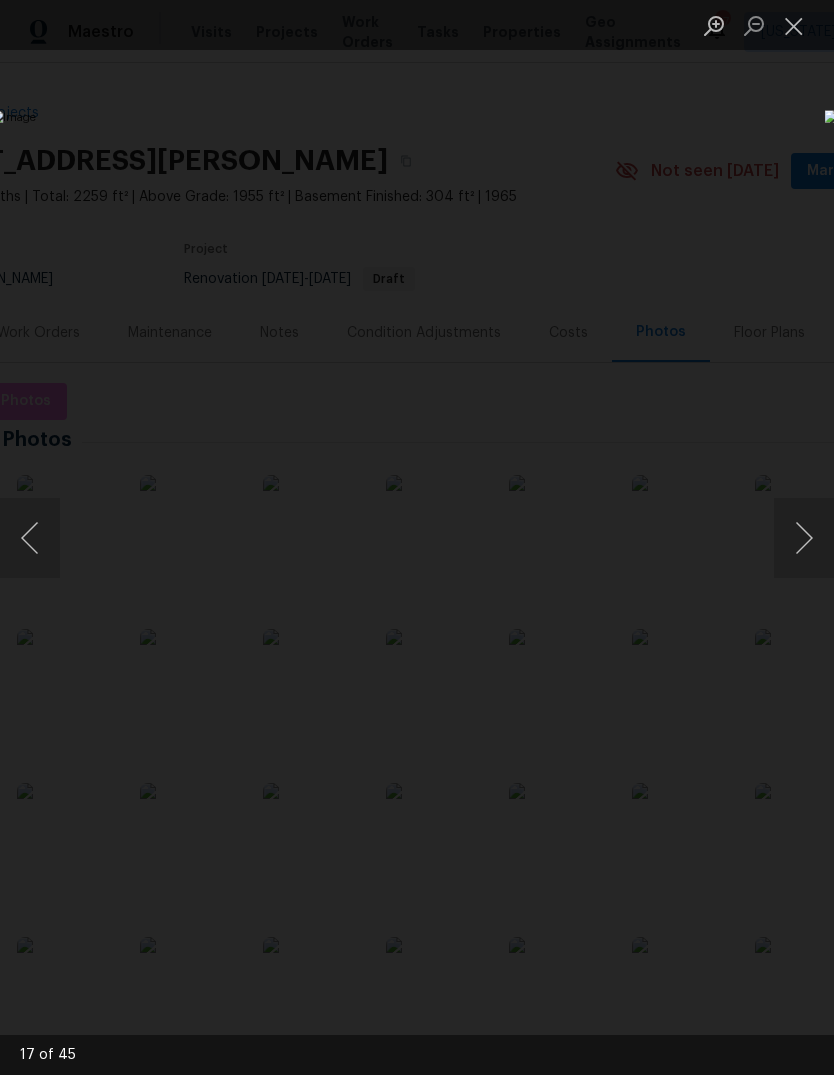 click at bounding box center [804, 538] 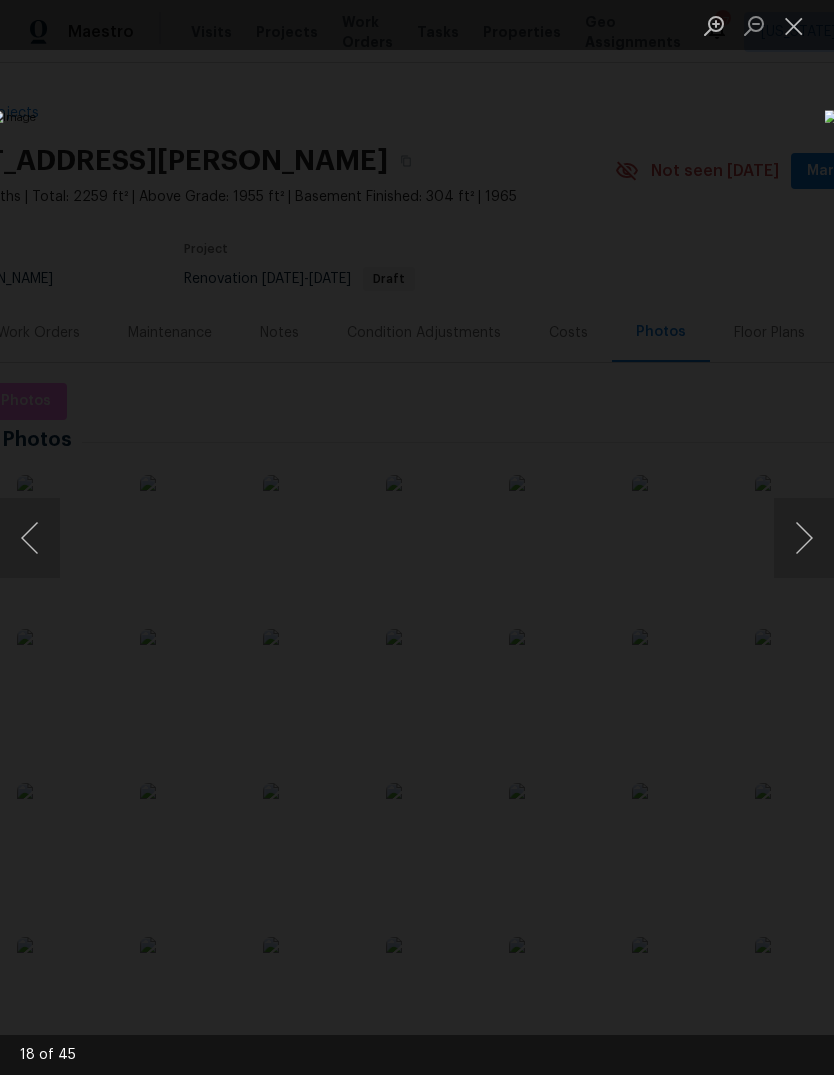 click at bounding box center [804, 538] 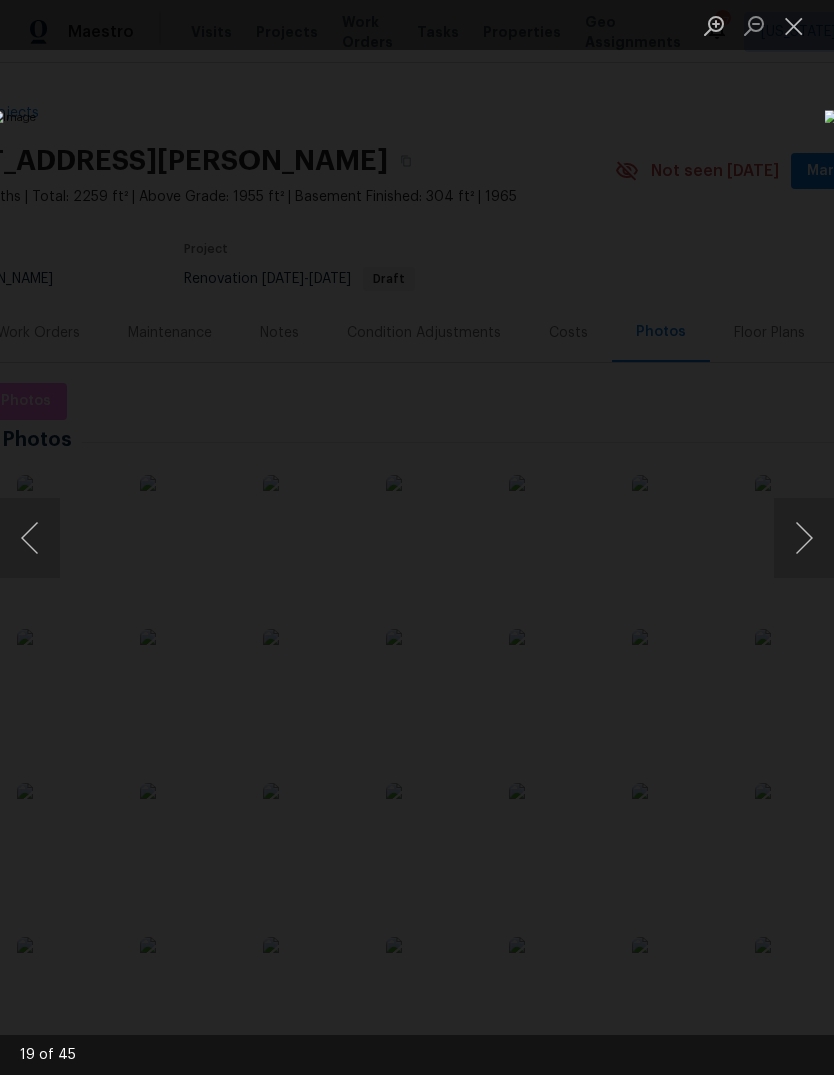 click at bounding box center [804, 538] 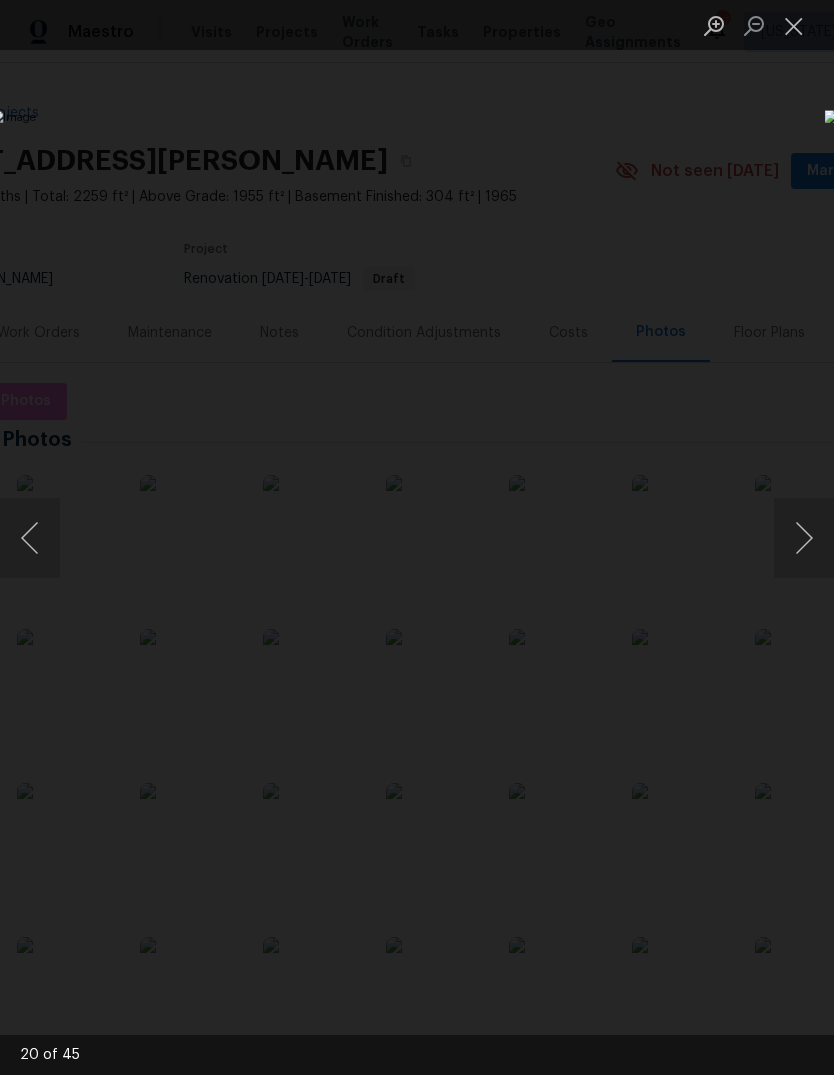 click at bounding box center [804, 538] 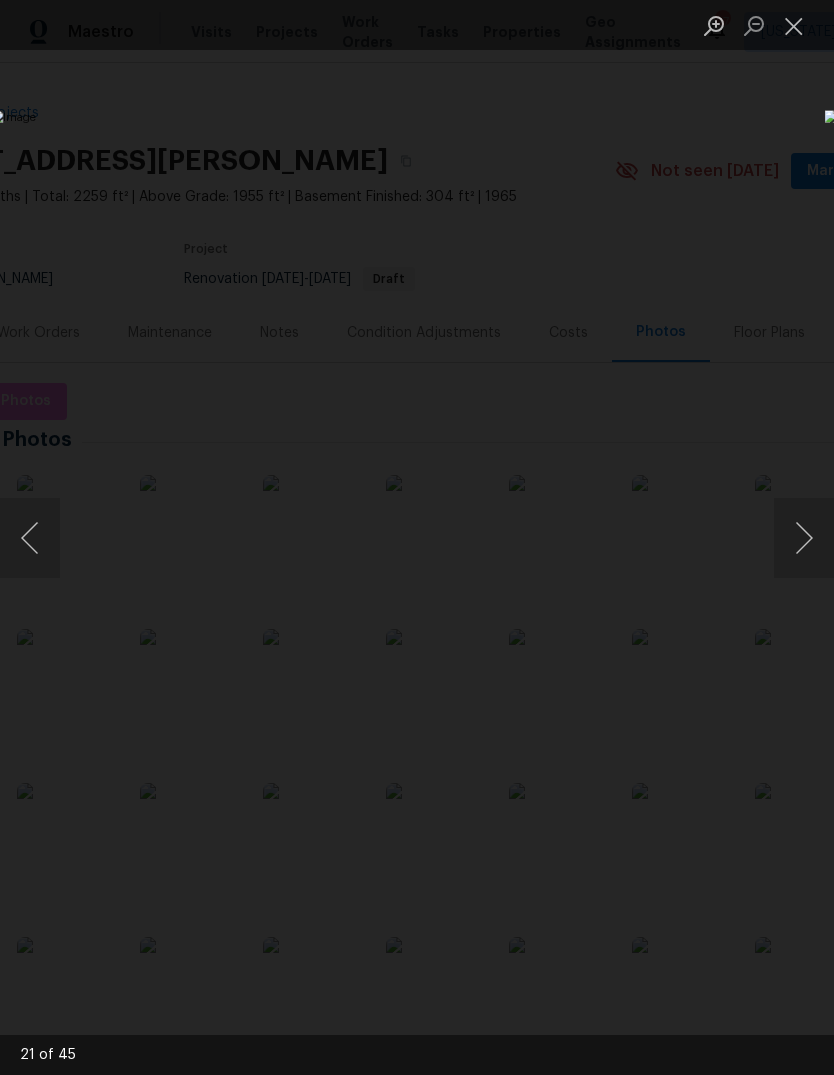 click at bounding box center [804, 538] 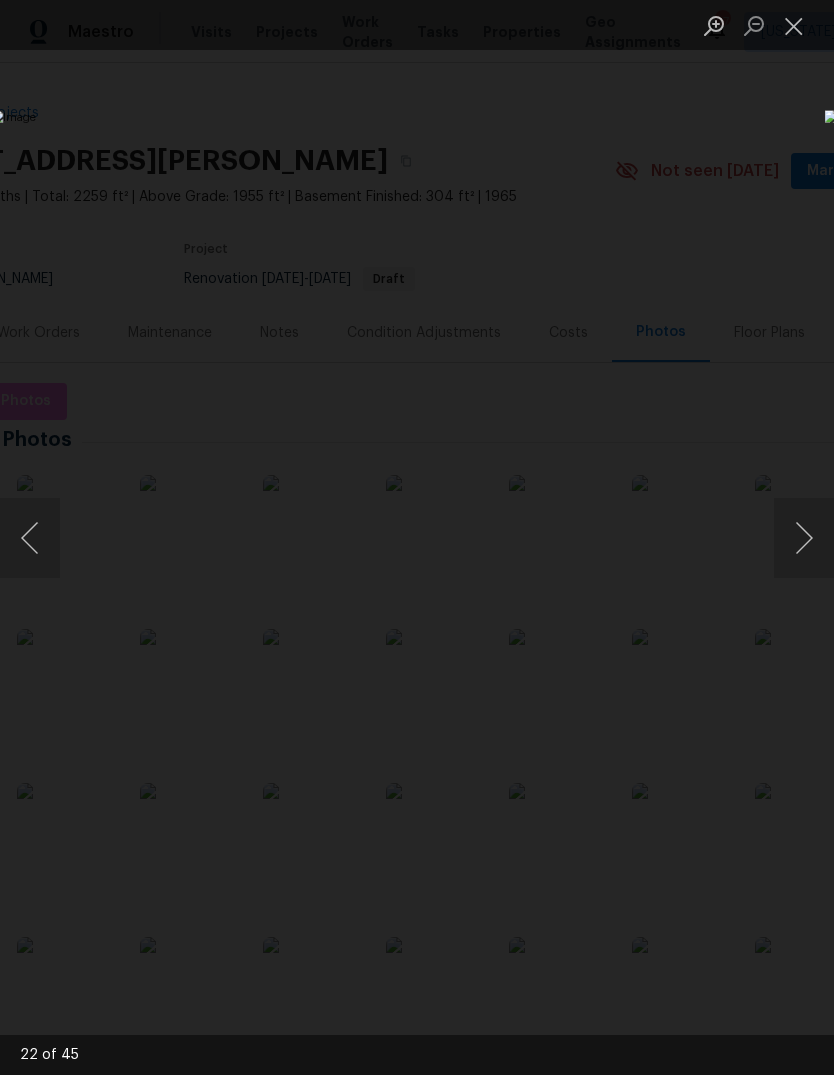 click at bounding box center [804, 538] 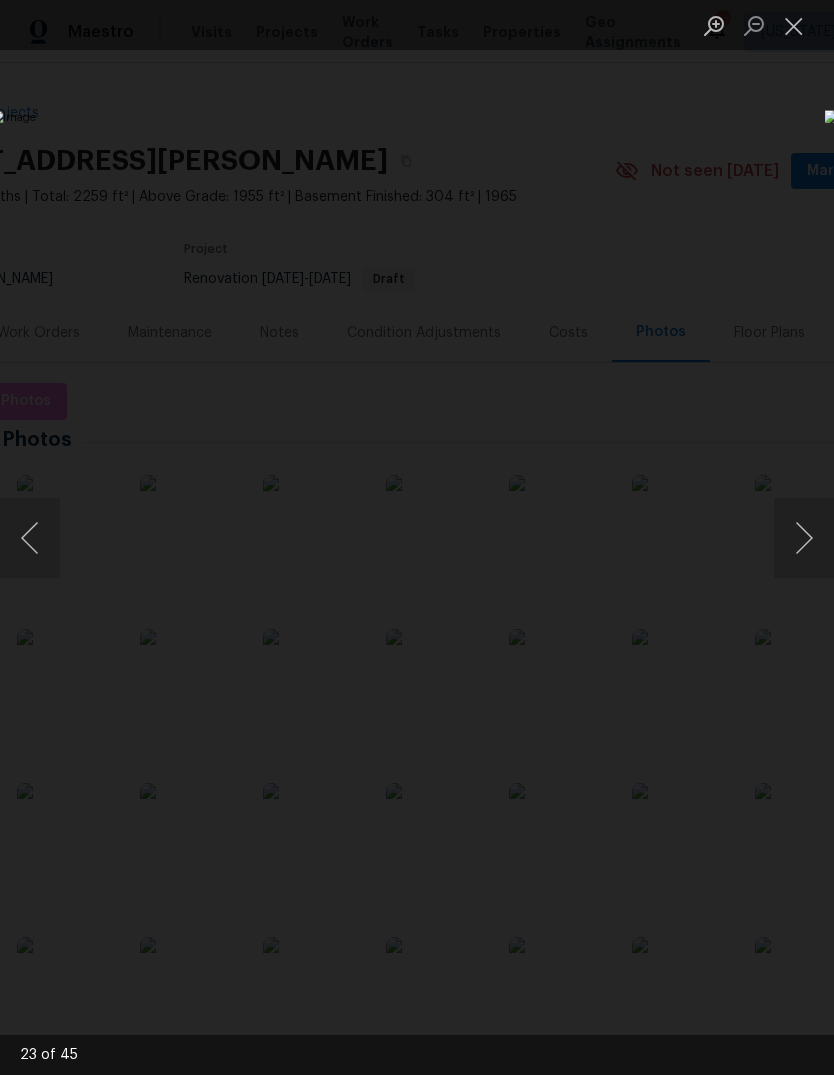 click at bounding box center (804, 538) 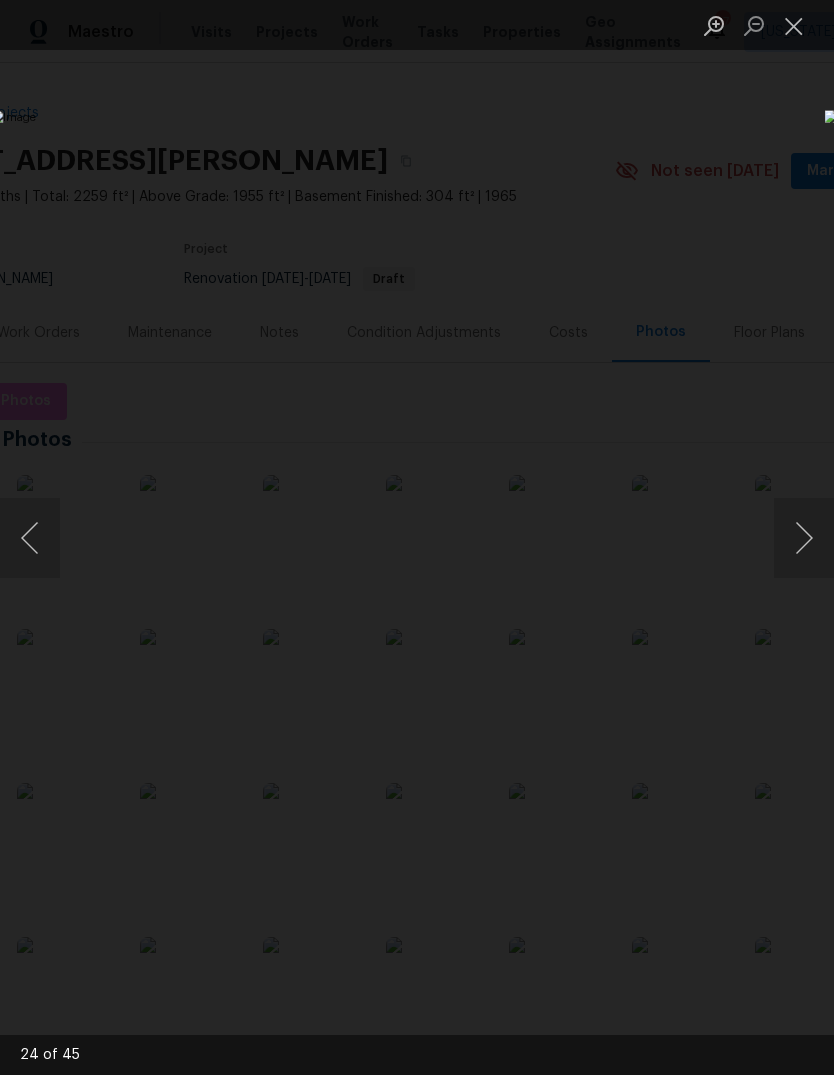 click at bounding box center [804, 538] 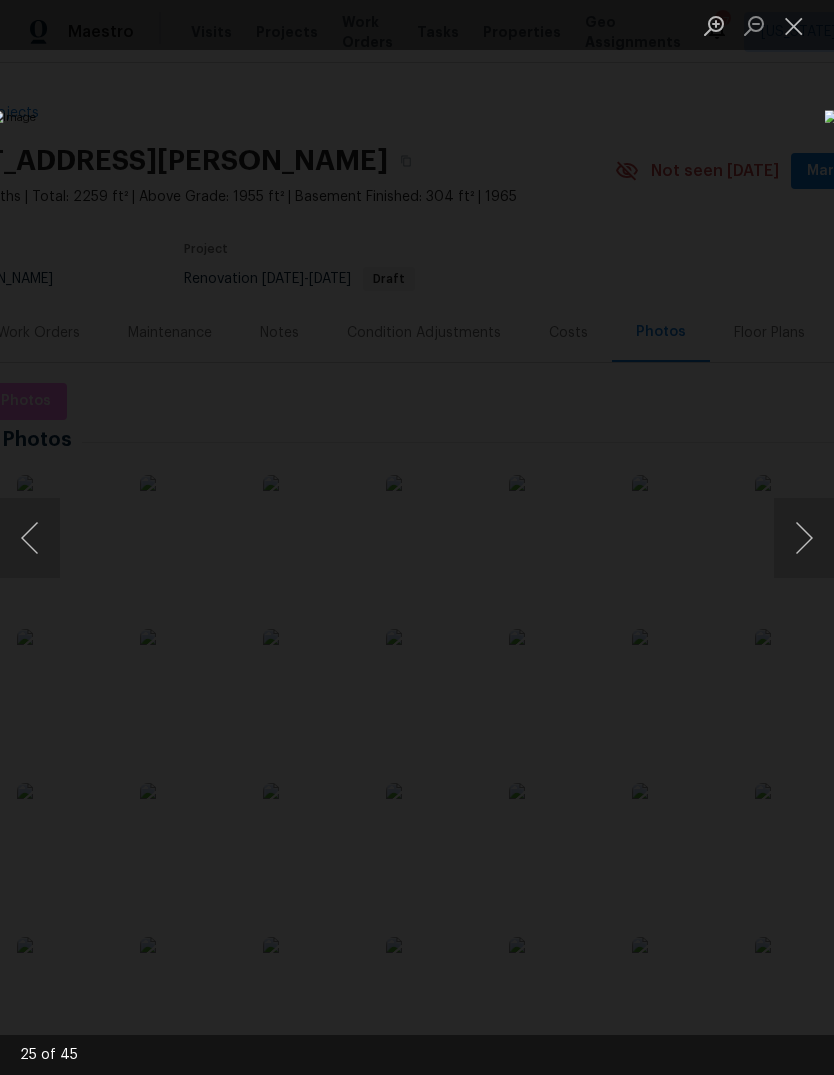 click at bounding box center (804, 538) 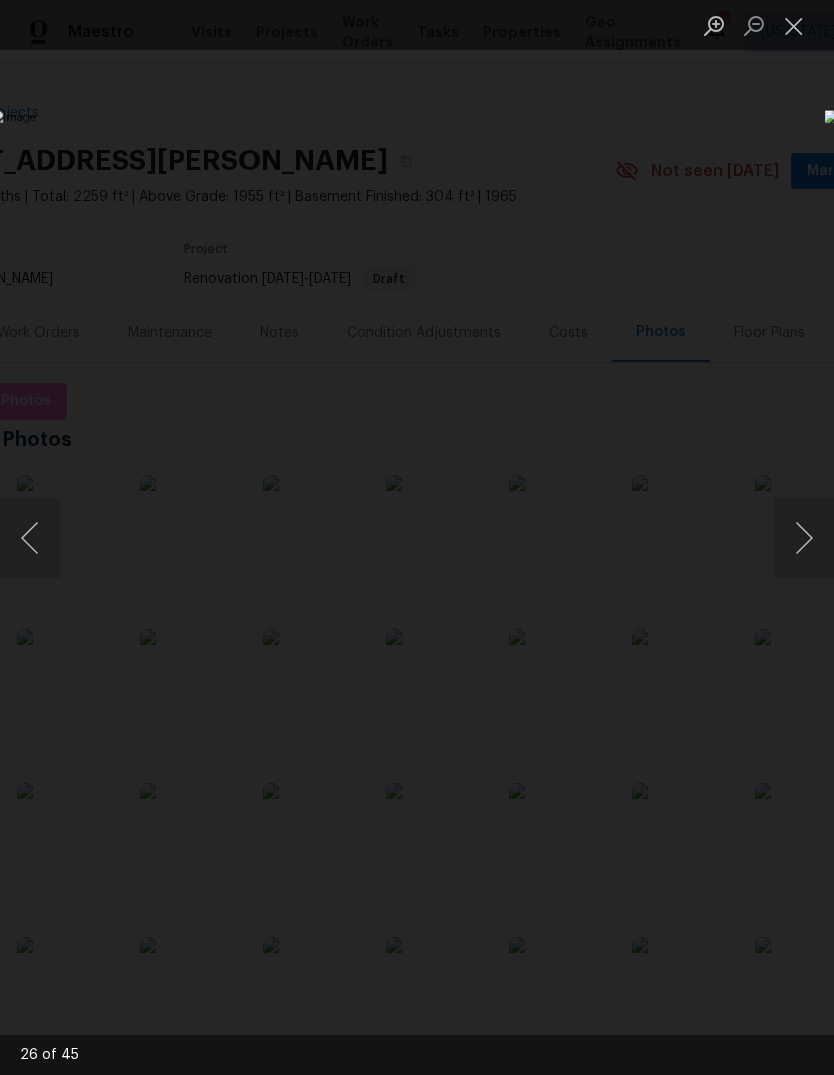 click at bounding box center (804, 538) 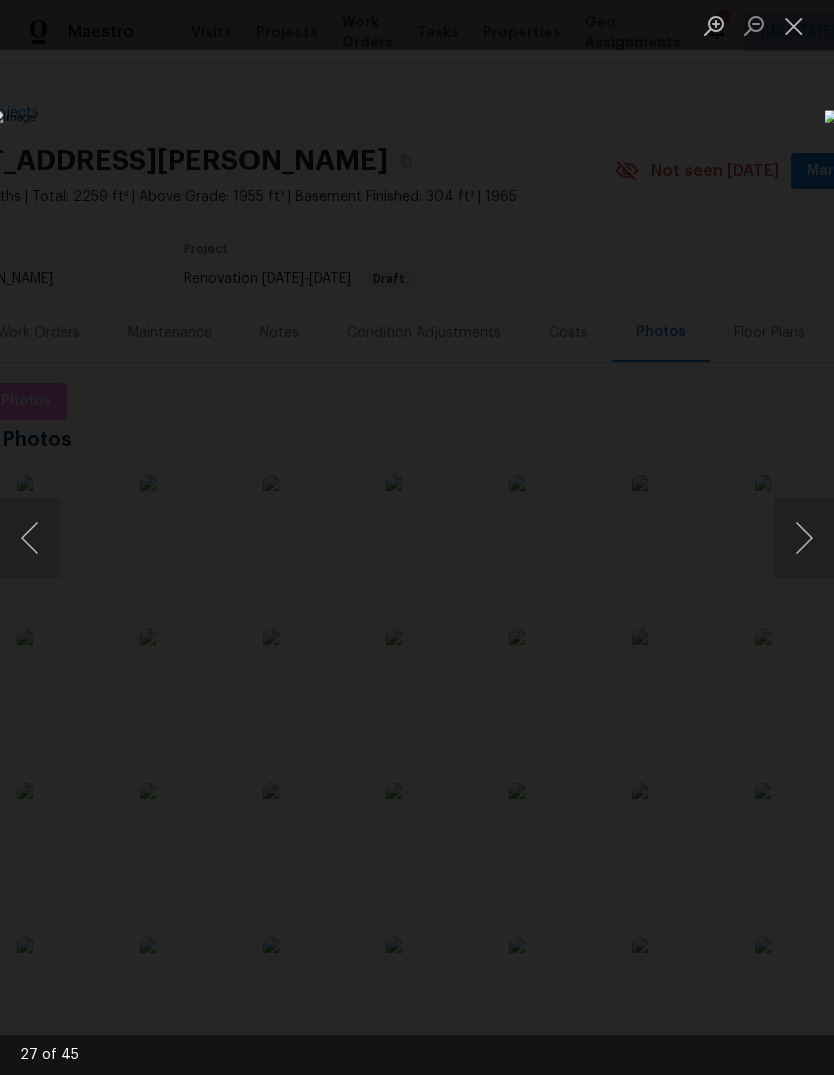 click at bounding box center [804, 538] 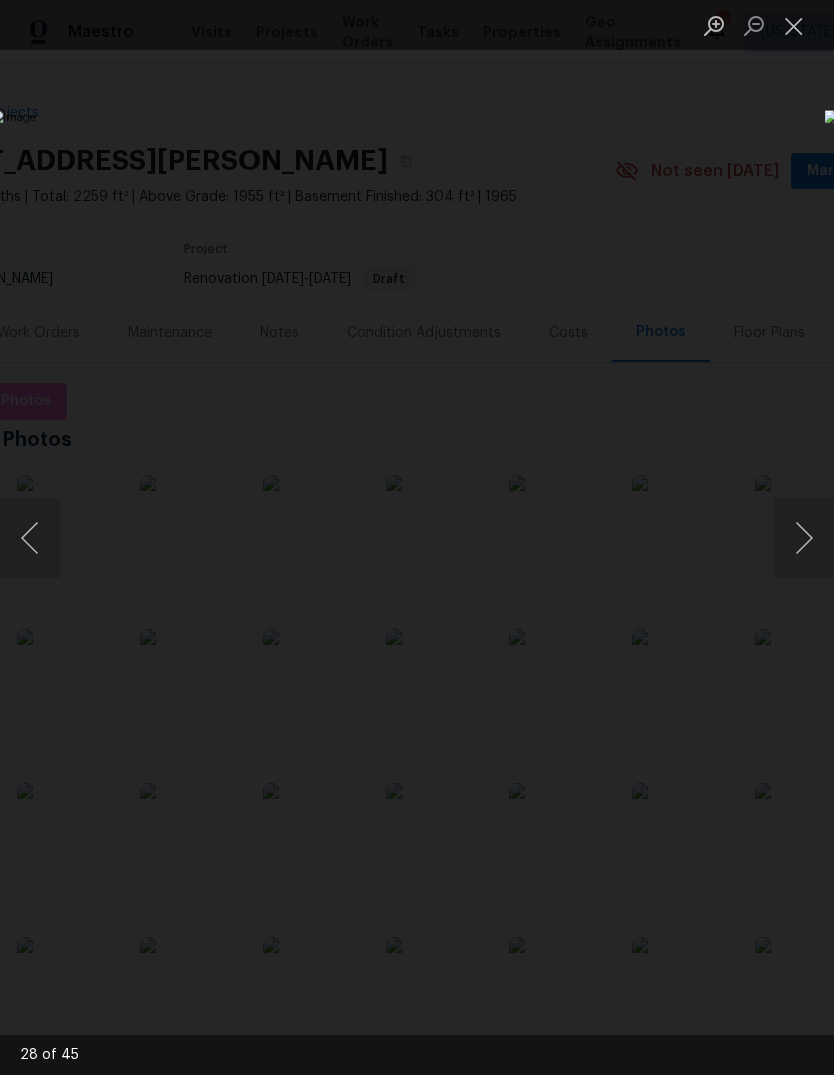 click at bounding box center (804, 538) 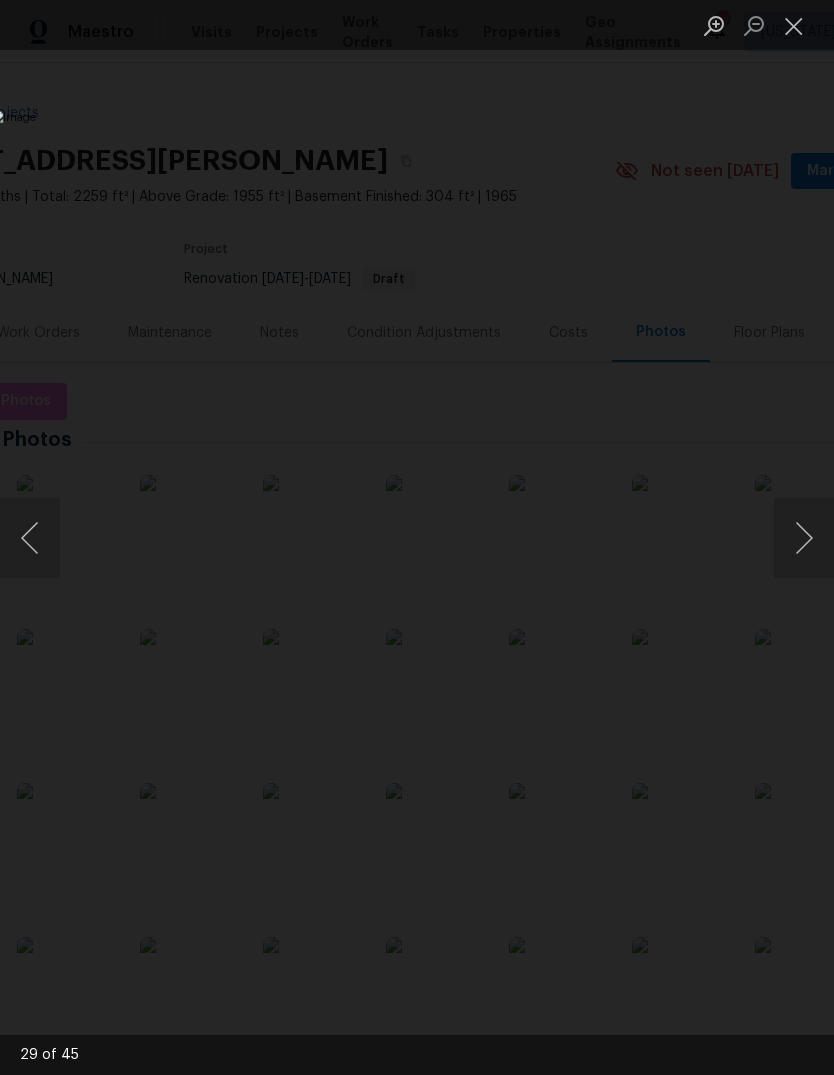 click at bounding box center (804, 538) 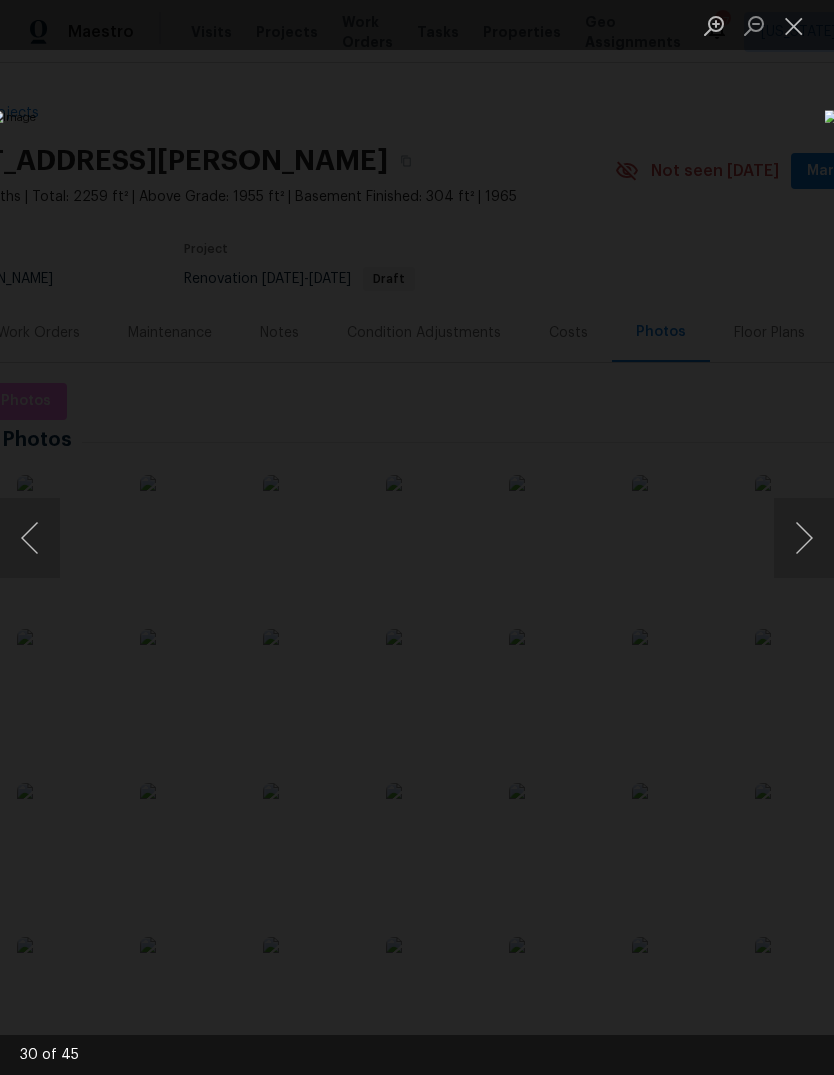 click at bounding box center (30, 538) 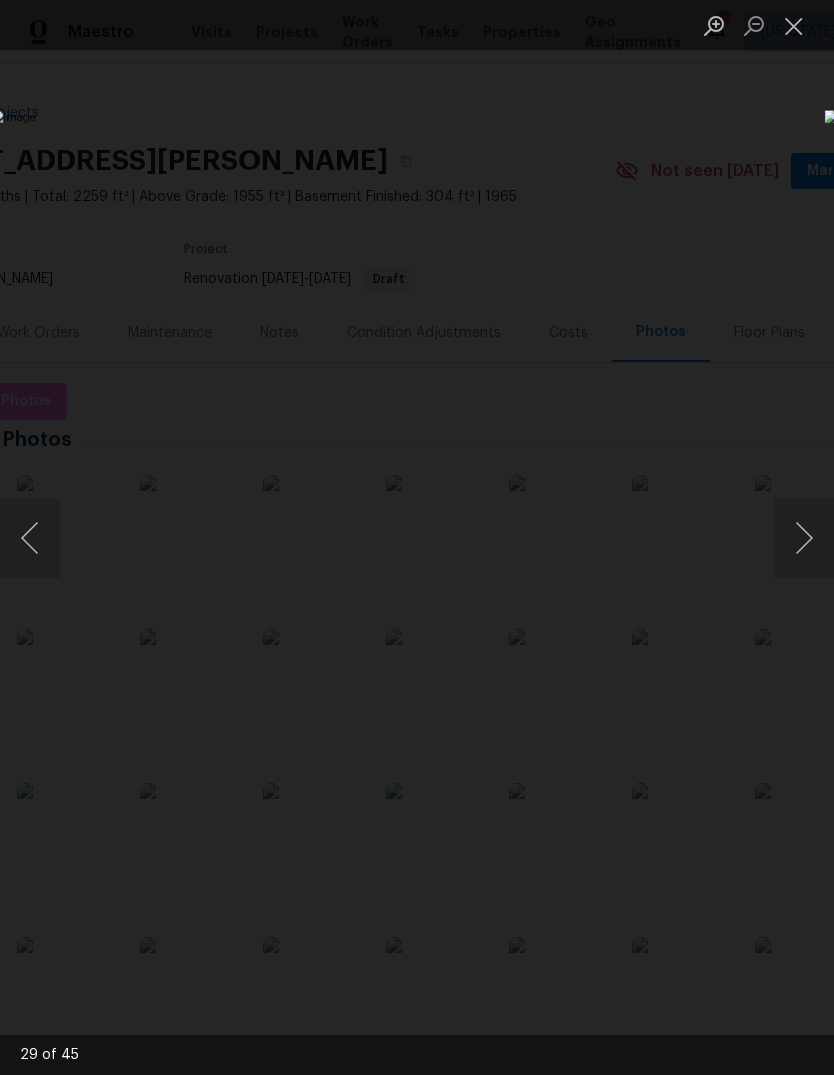 click at bounding box center [804, 538] 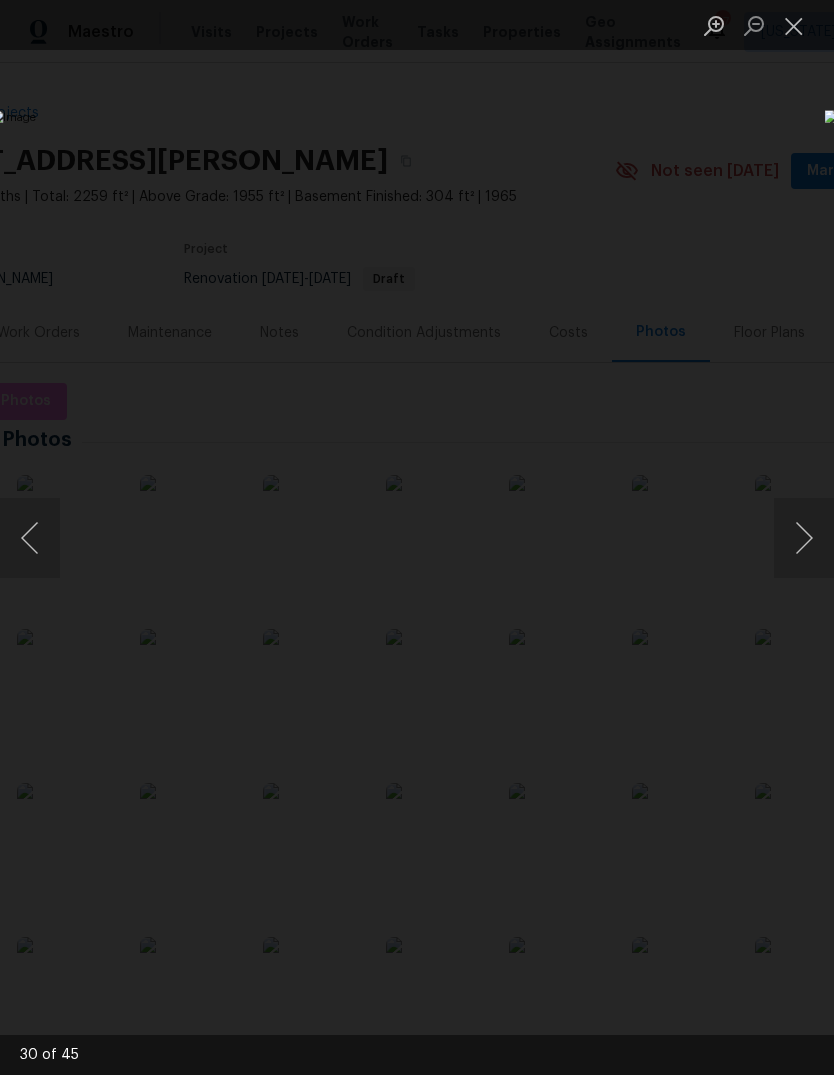 click at bounding box center [804, 538] 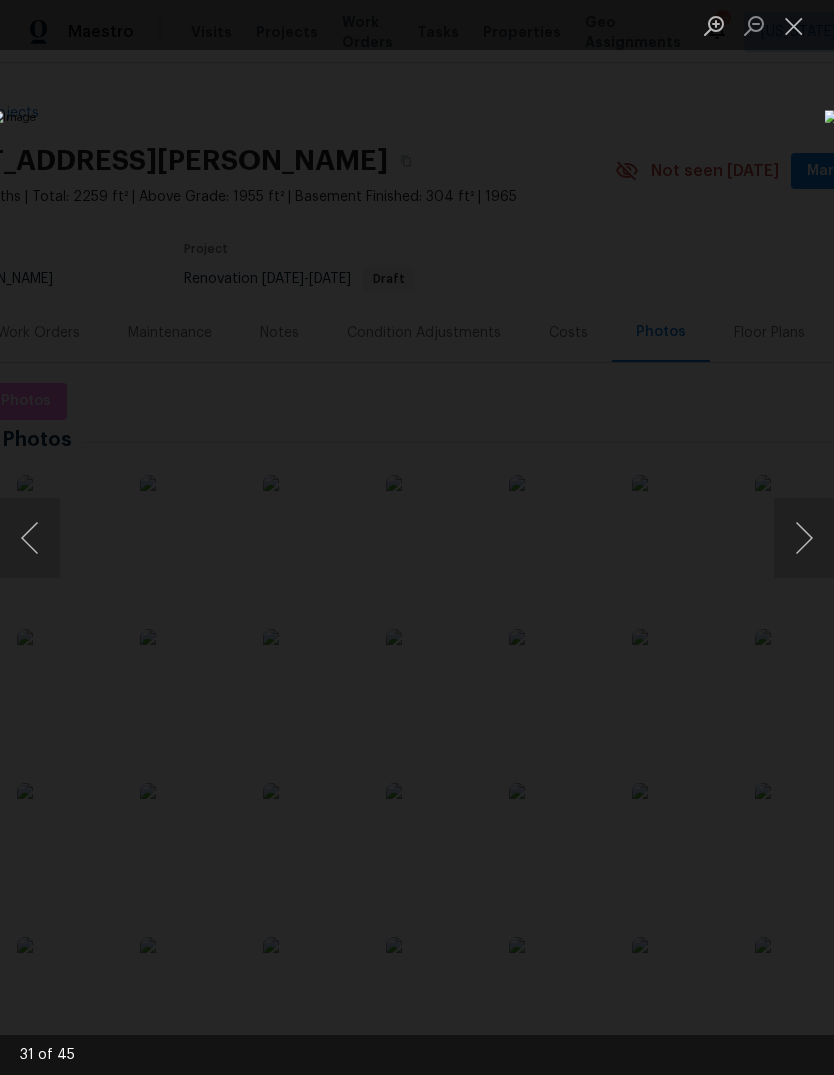 click at bounding box center (804, 538) 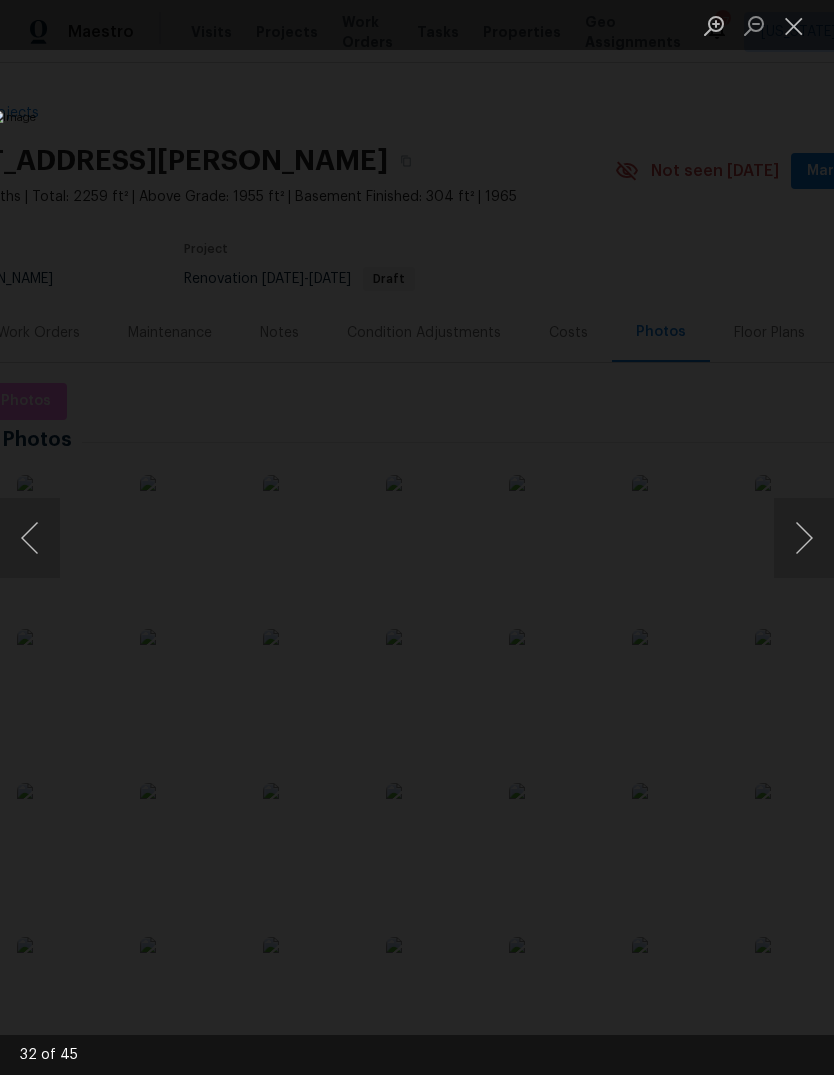 click at bounding box center (804, 538) 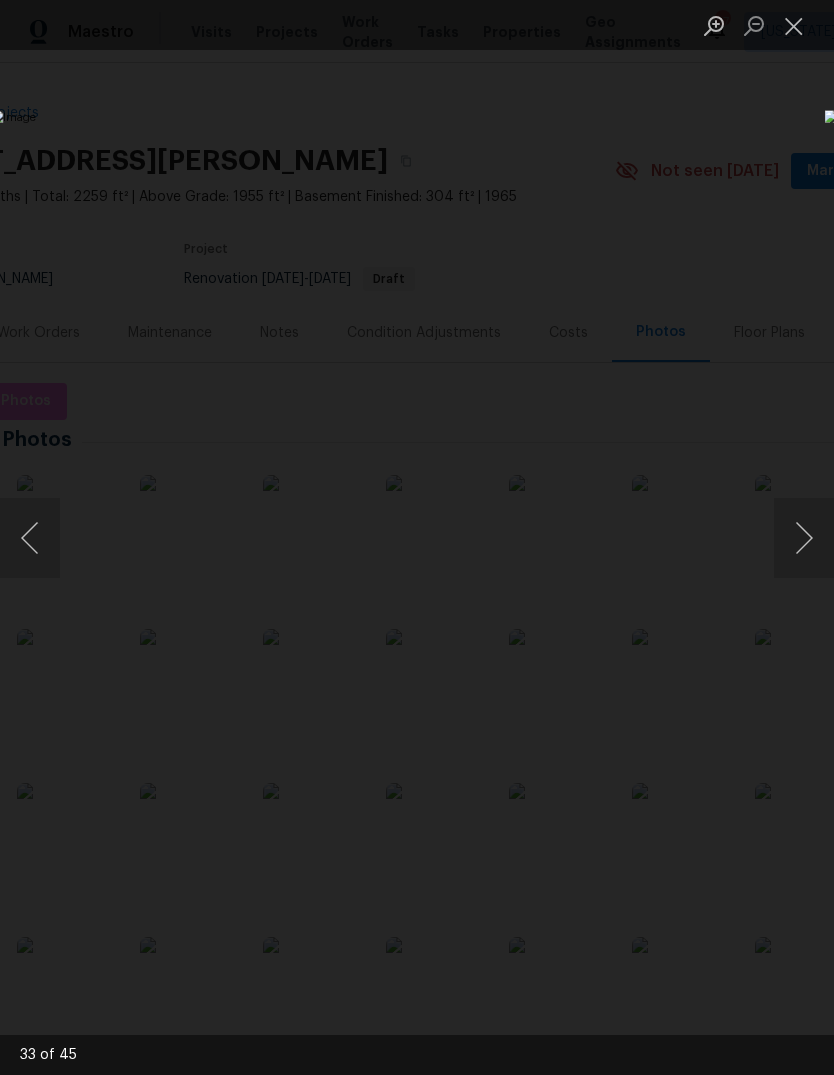 click at bounding box center [804, 538] 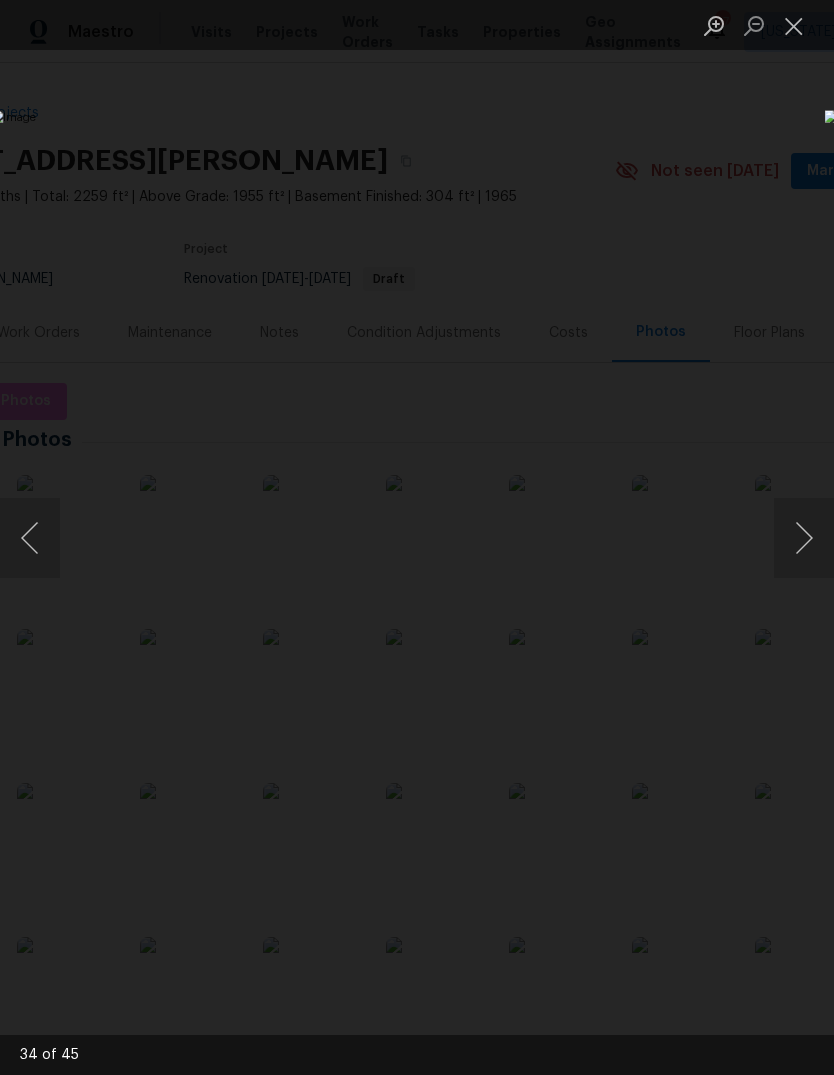 click at bounding box center (794, 25) 